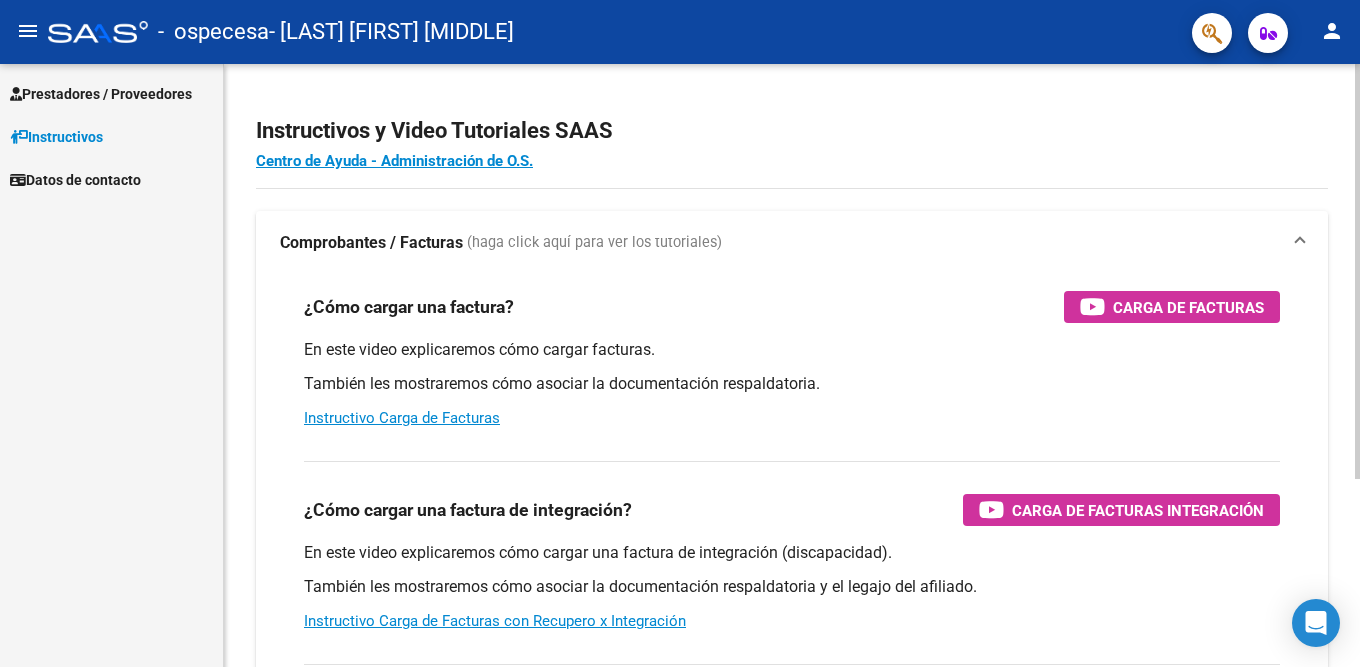 scroll, scrollTop: 0, scrollLeft: 0, axis: both 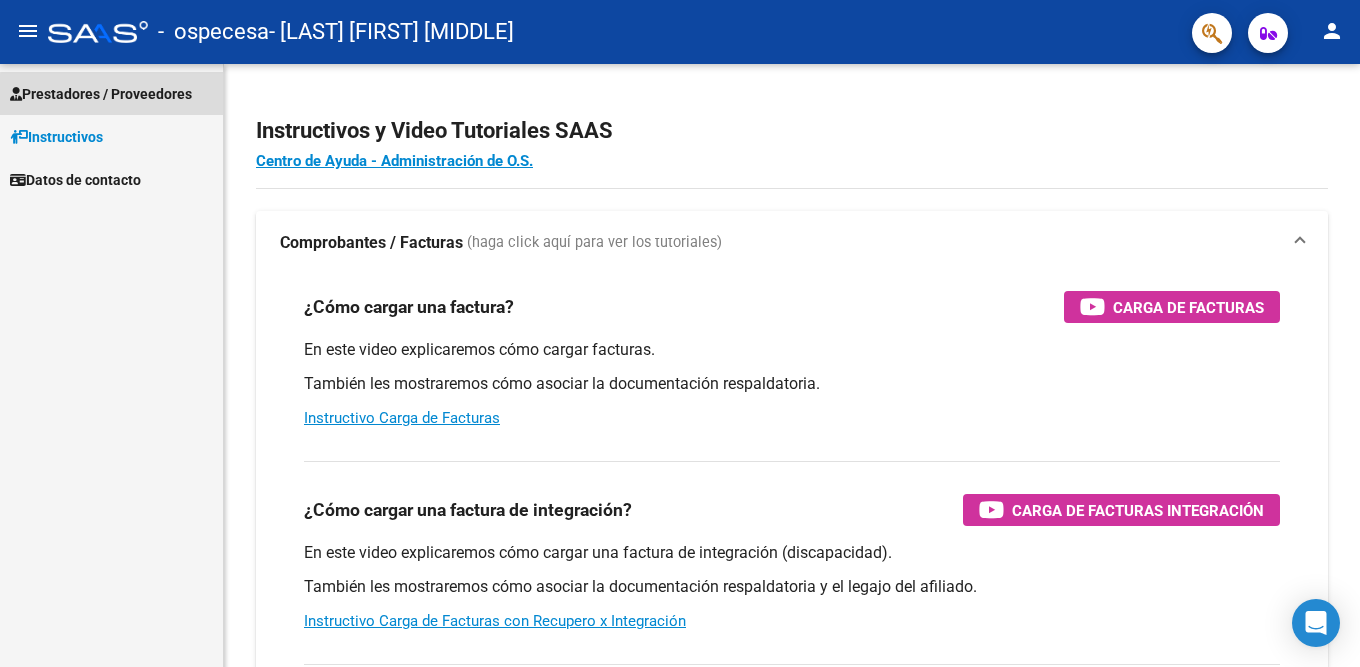 click on "Prestadores / Proveedores" at bounding box center (101, 94) 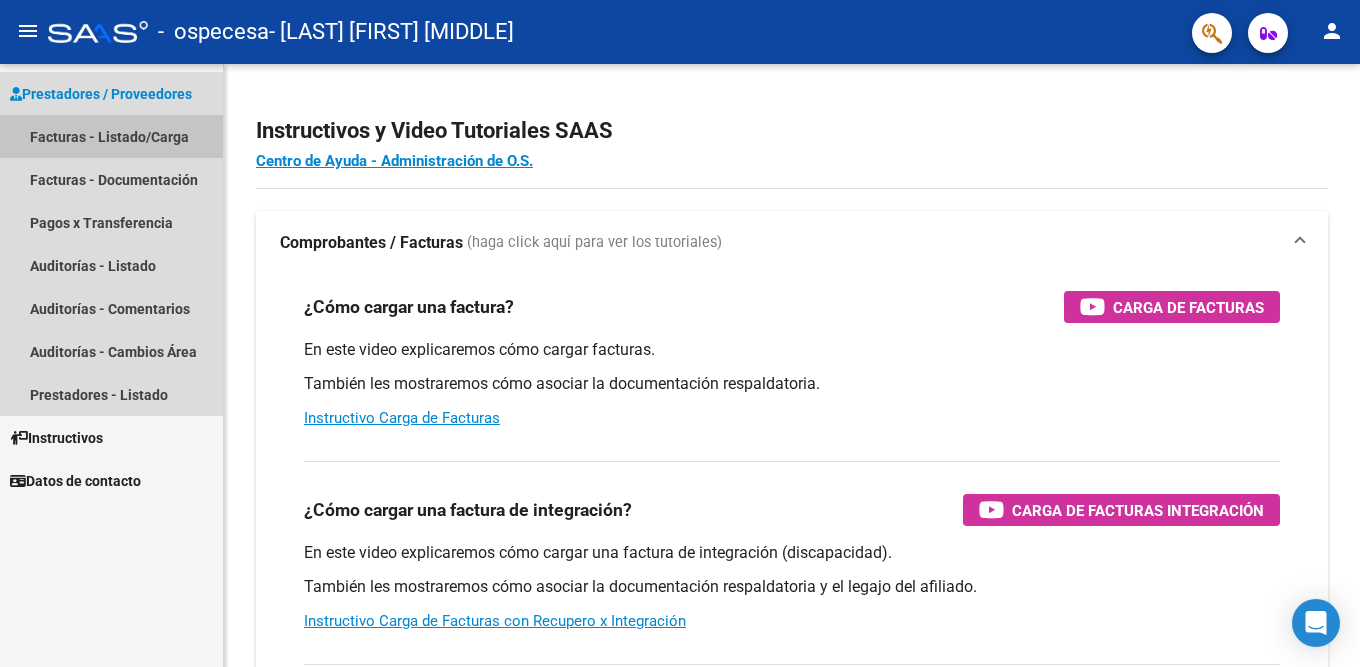 click on "Facturas - Listado/Carga" at bounding box center [111, 136] 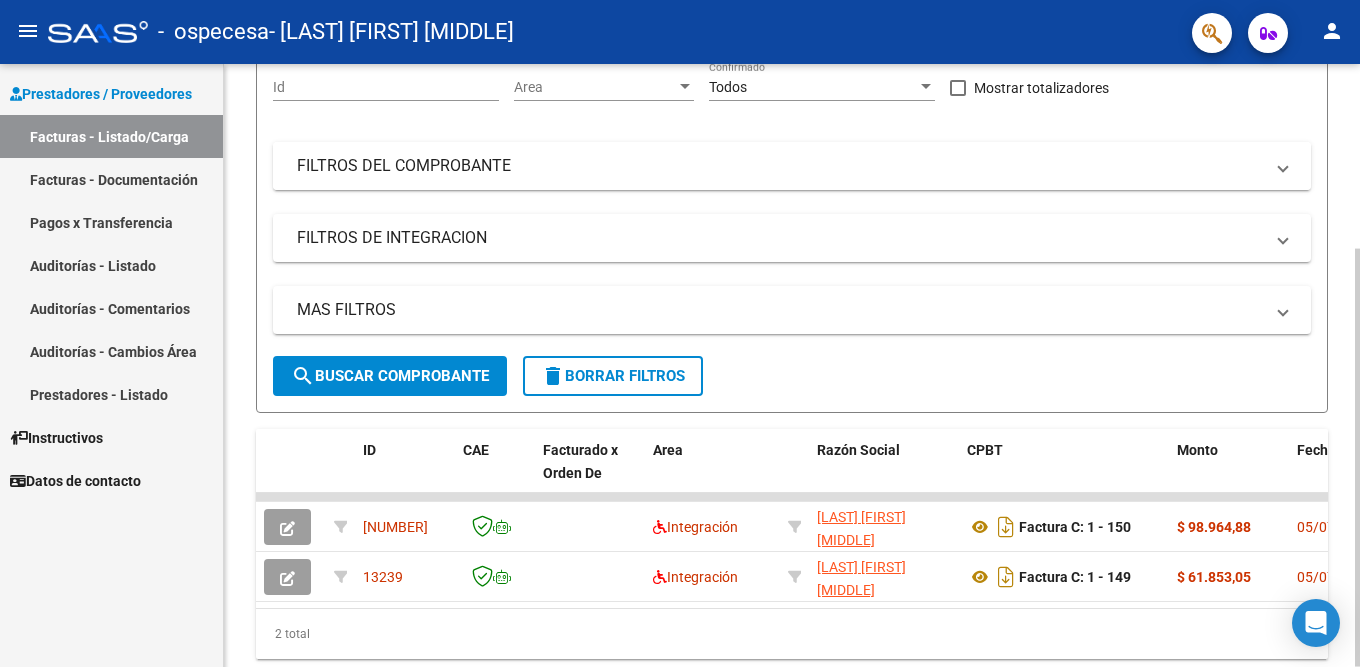 scroll, scrollTop: 266, scrollLeft: 0, axis: vertical 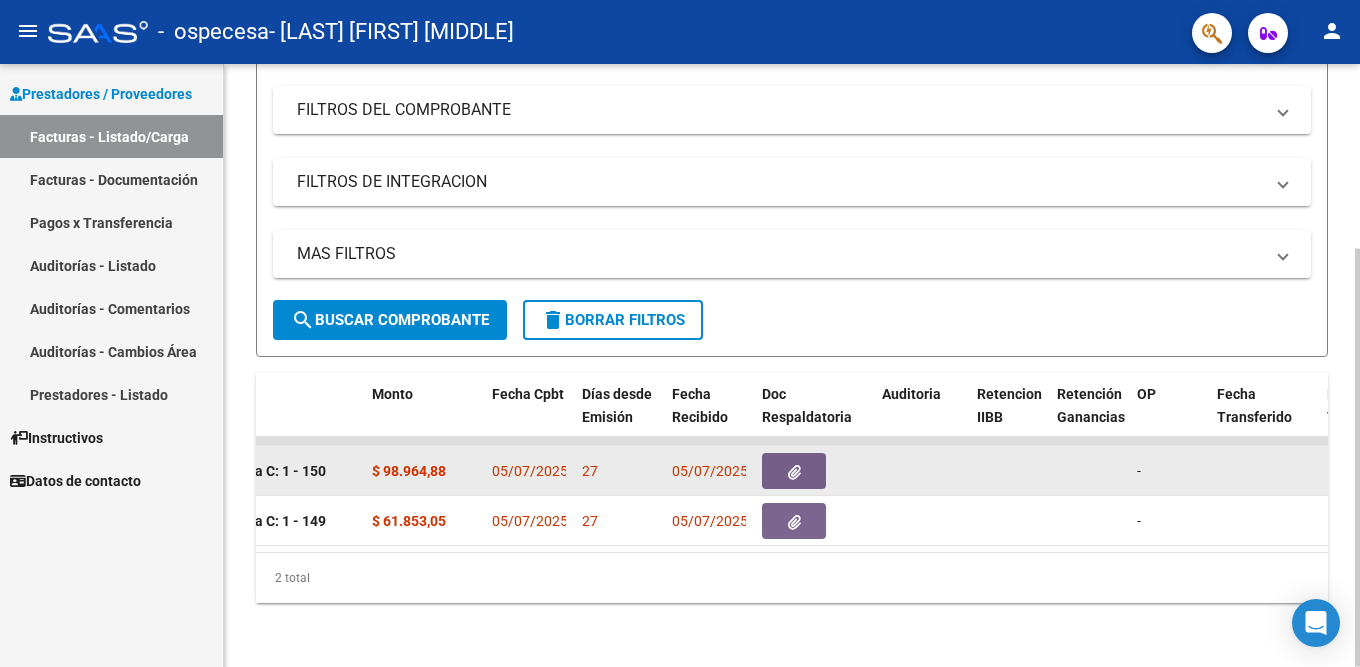 click 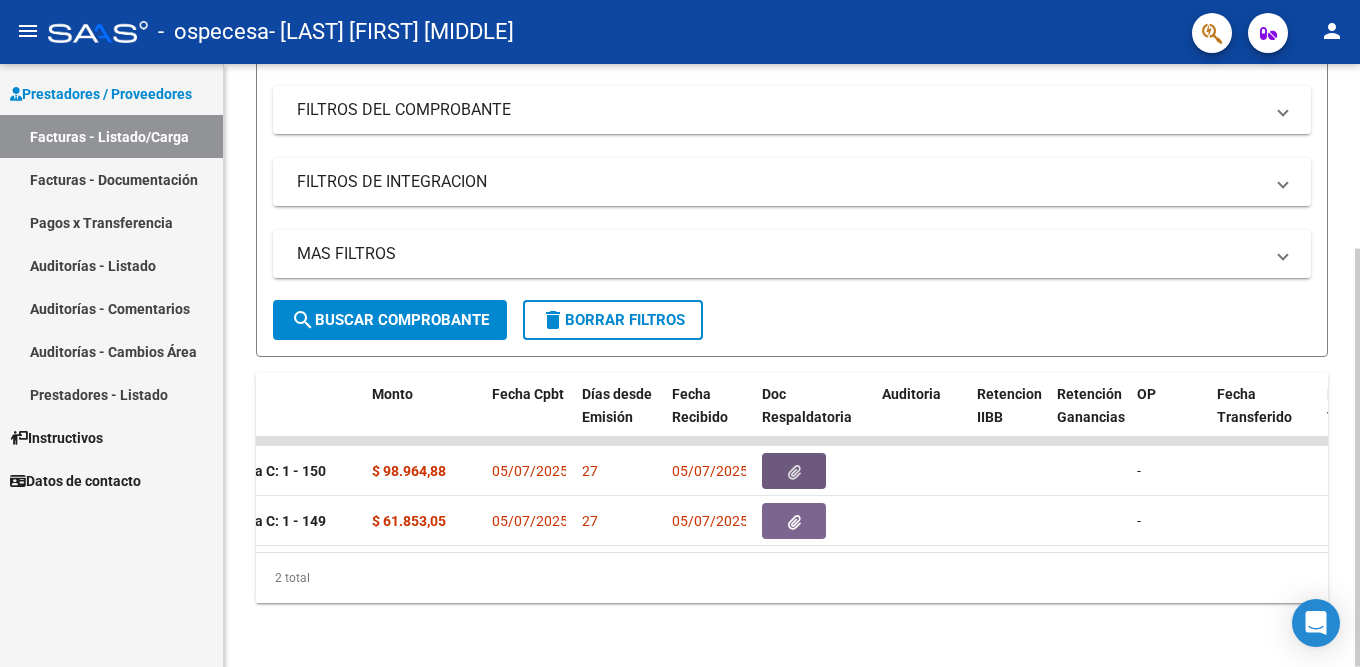 scroll, scrollTop: 0, scrollLeft: 0, axis: both 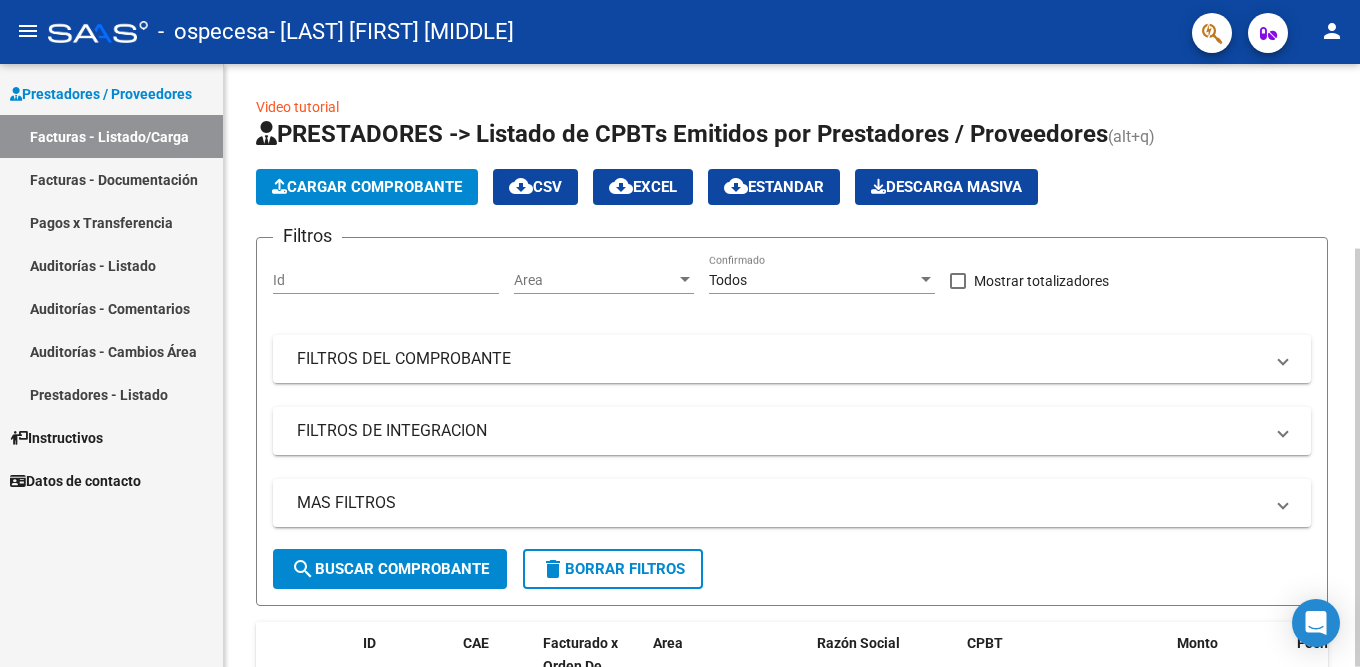 click on "Cargar Comprobante" 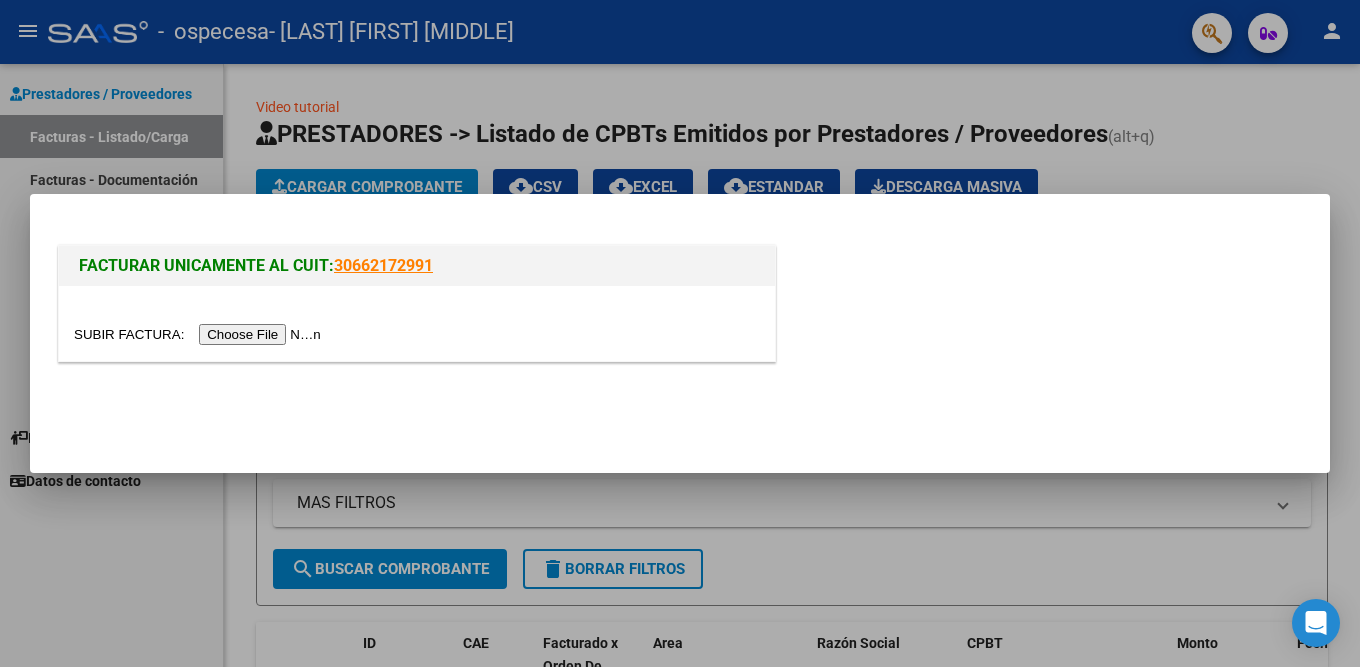 click at bounding box center [200, 334] 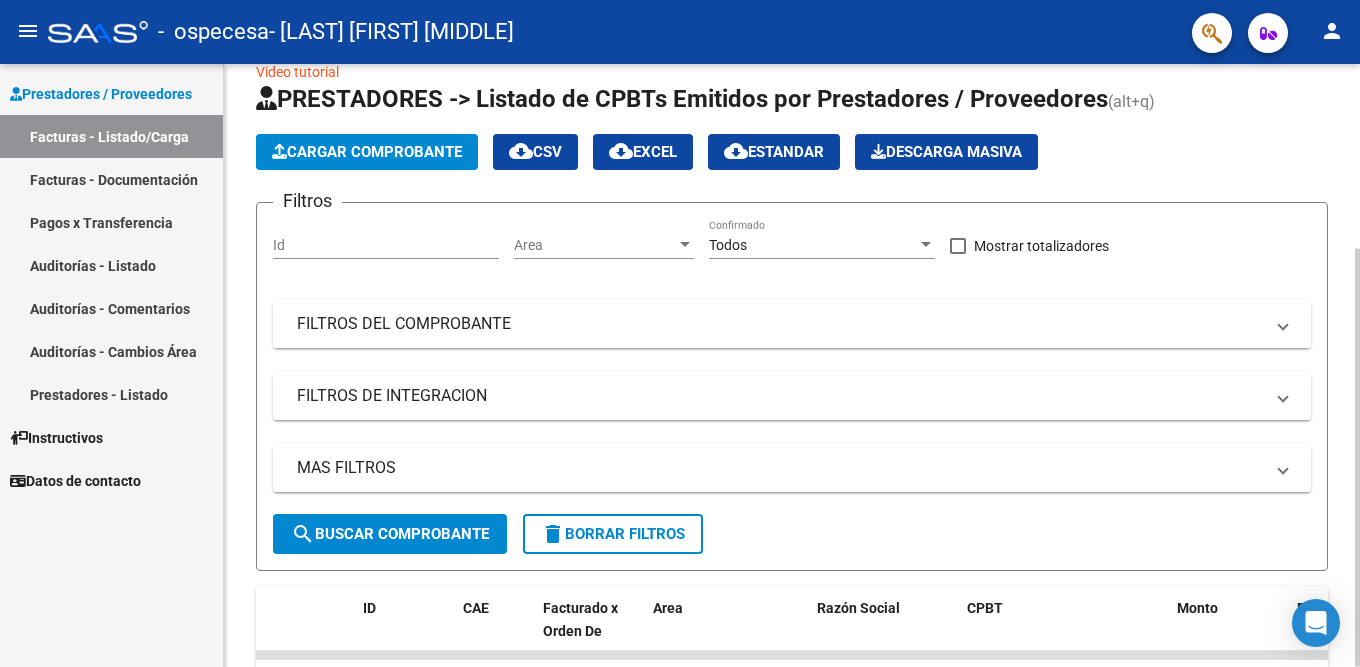 scroll, scrollTop: 0, scrollLeft: 0, axis: both 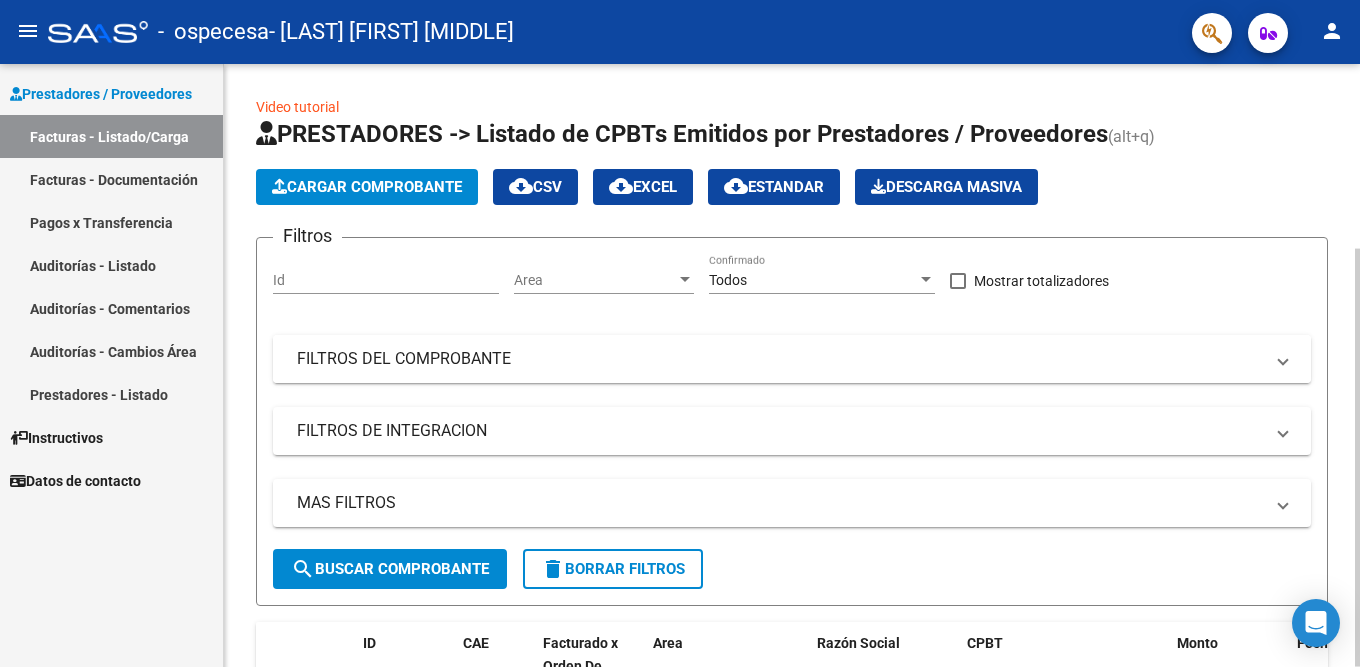 click on "FILTROS DEL COMPROBANTE" at bounding box center (780, 359) 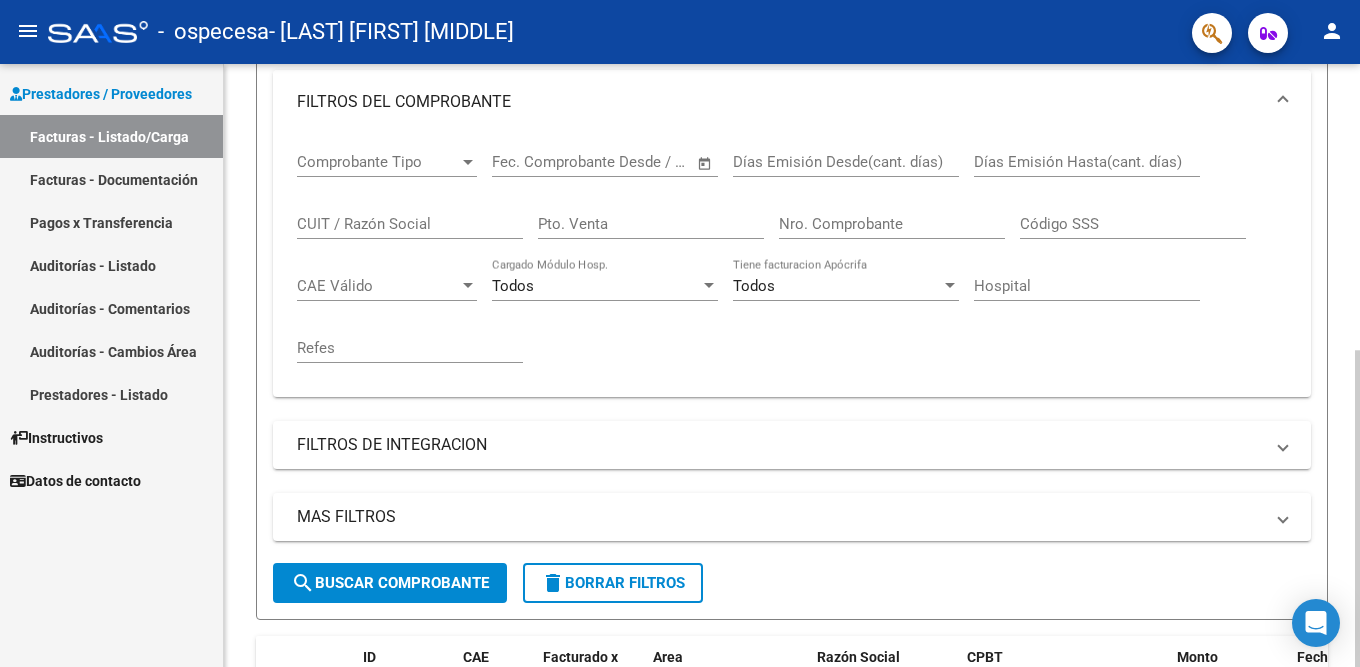 scroll, scrollTop: 300, scrollLeft: 0, axis: vertical 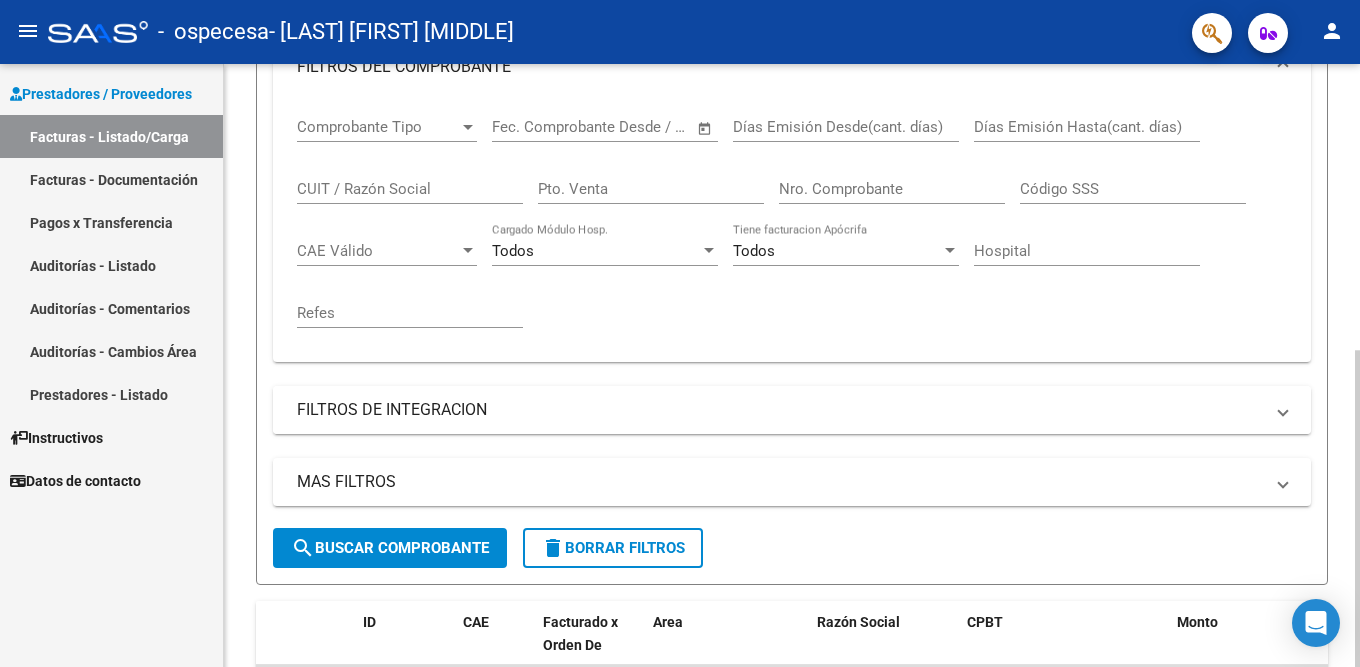 click on "FILTROS DE INTEGRACION" at bounding box center [780, 410] 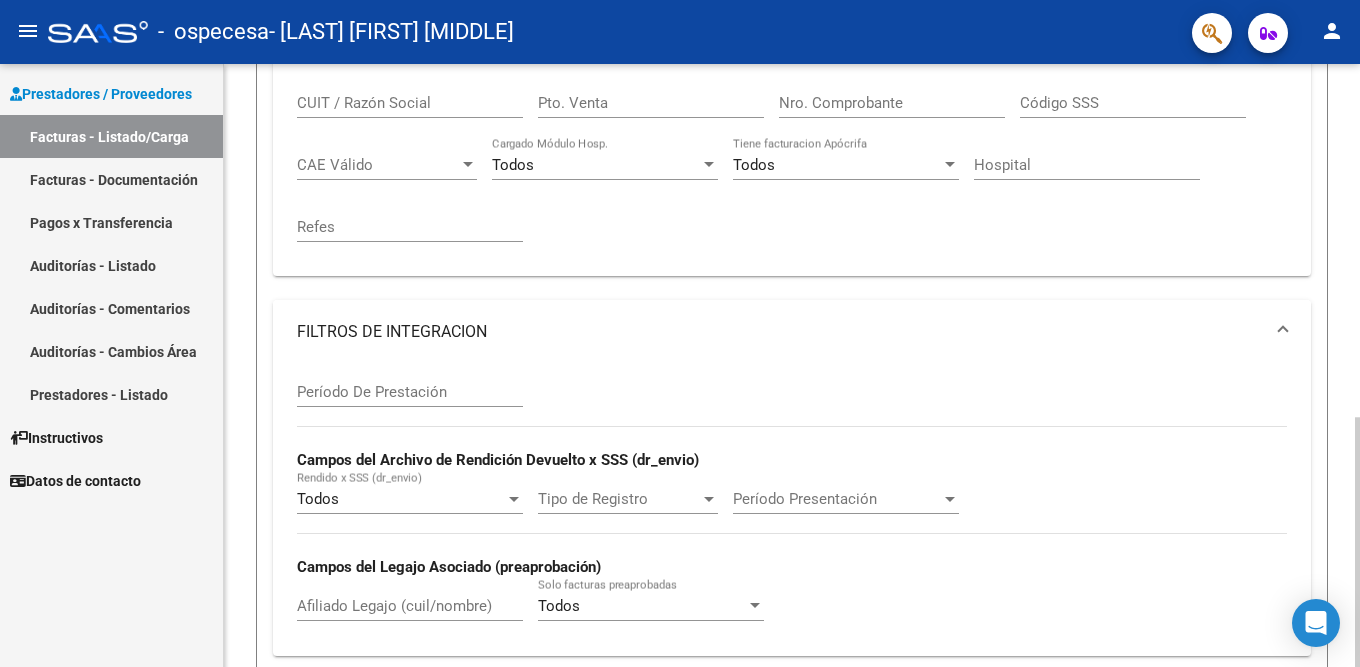 scroll, scrollTop: 500, scrollLeft: 0, axis: vertical 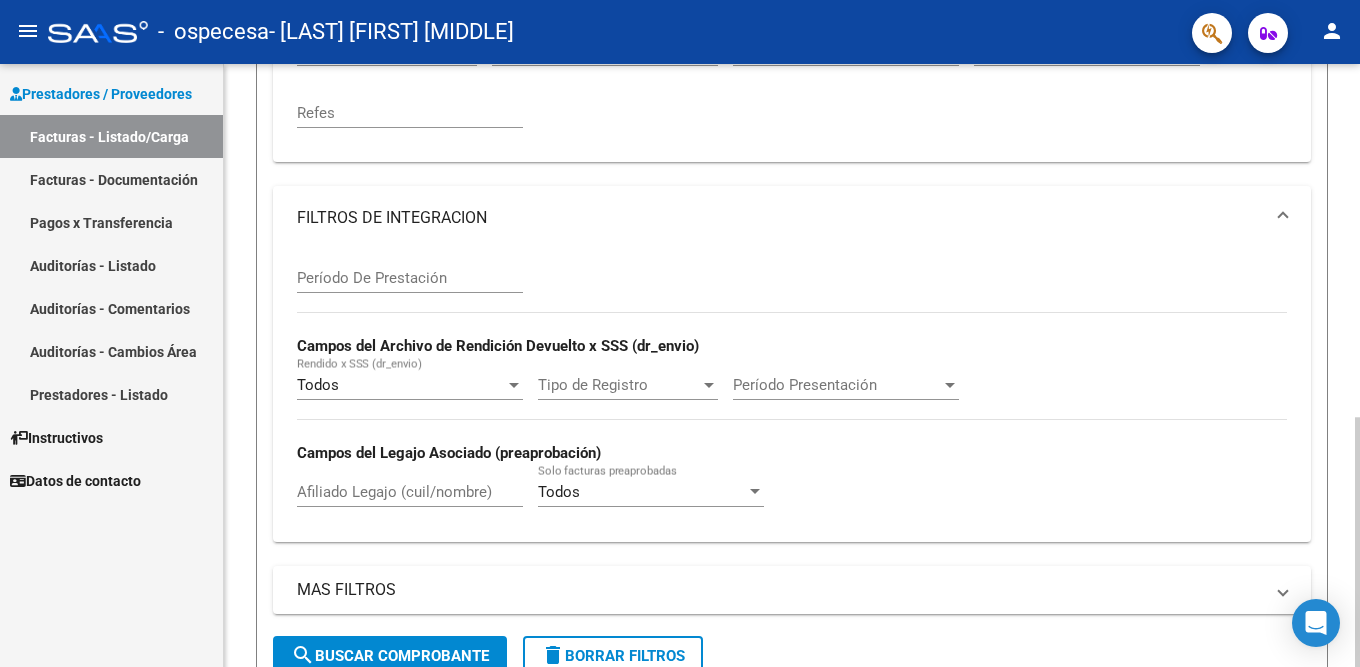 click on "Período De Prestación" at bounding box center (410, 281) 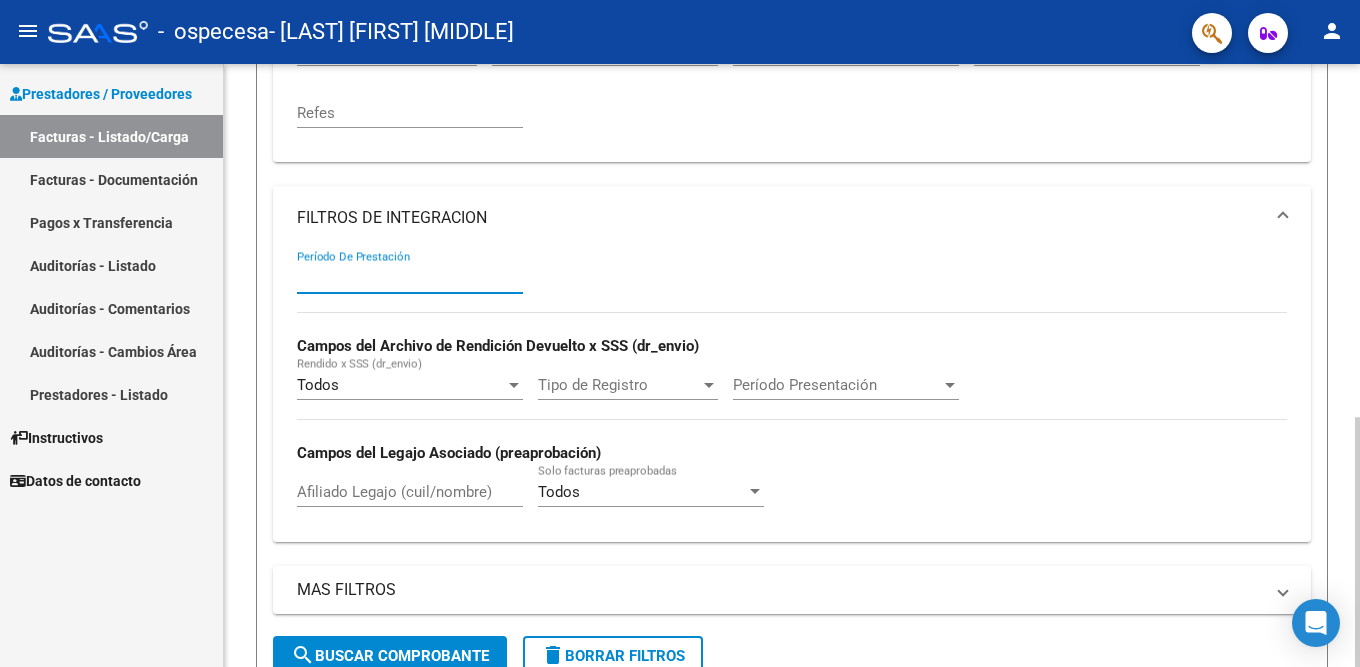 click on "Período De Prestación" at bounding box center [410, 278] 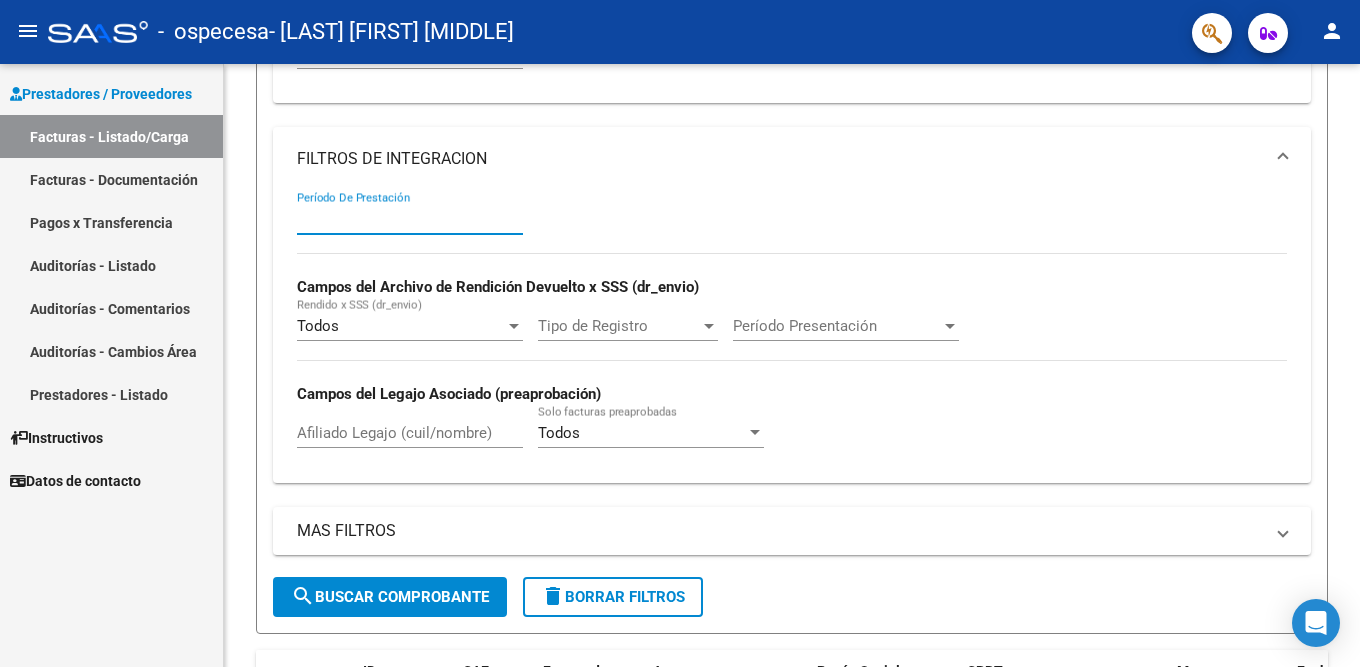 scroll, scrollTop: 453, scrollLeft: 0, axis: vertical 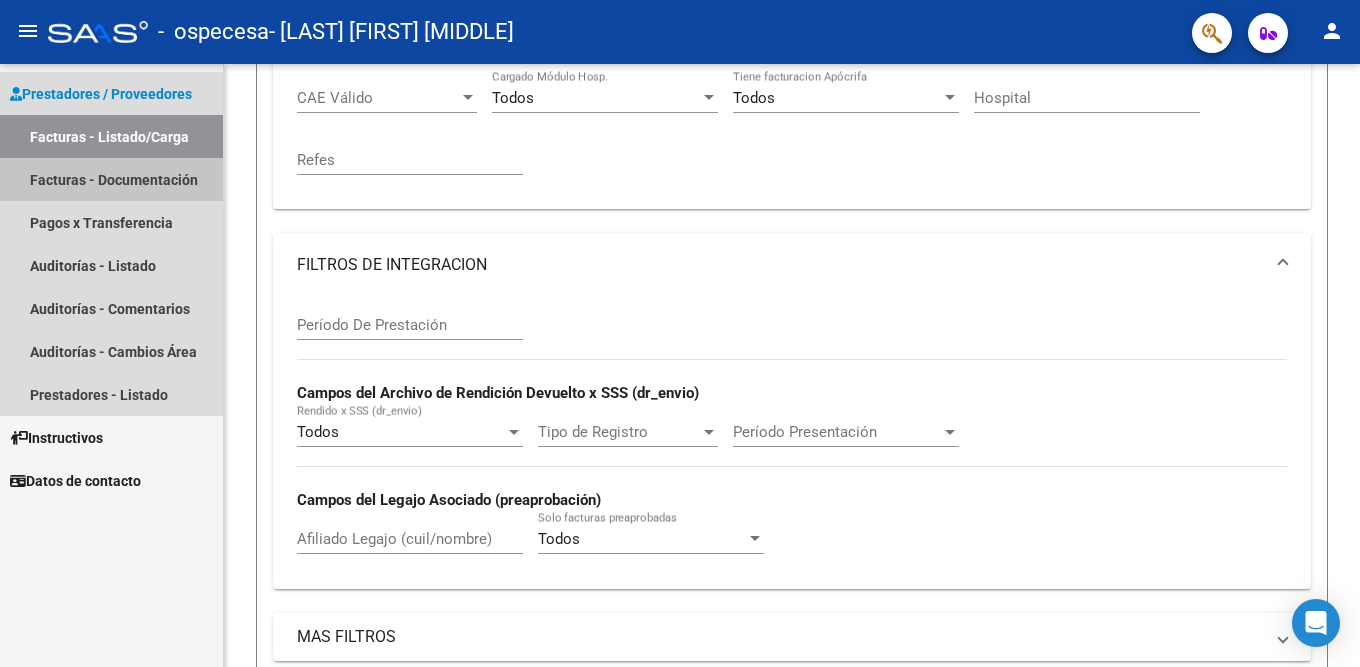 click on "Facturas - Documentación" at bounding box center (111, 179) 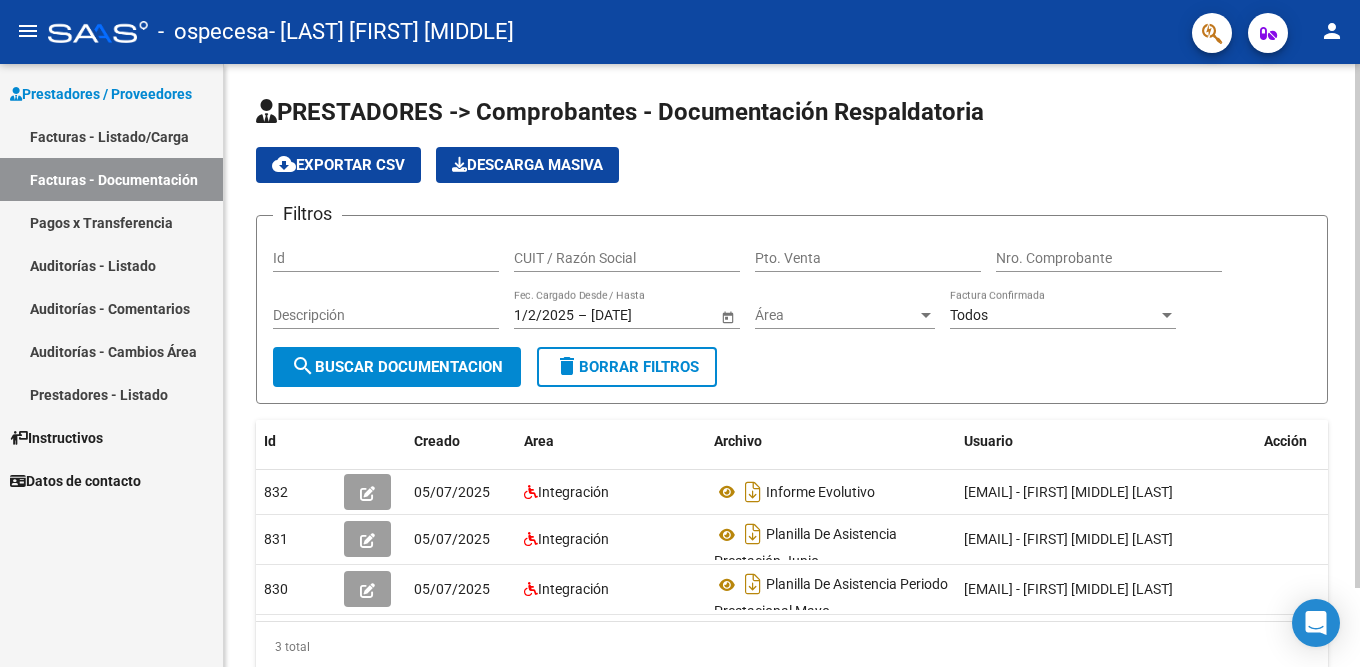 scroll, scrollTop: 91, scrollLeft: 0, axis: vertical 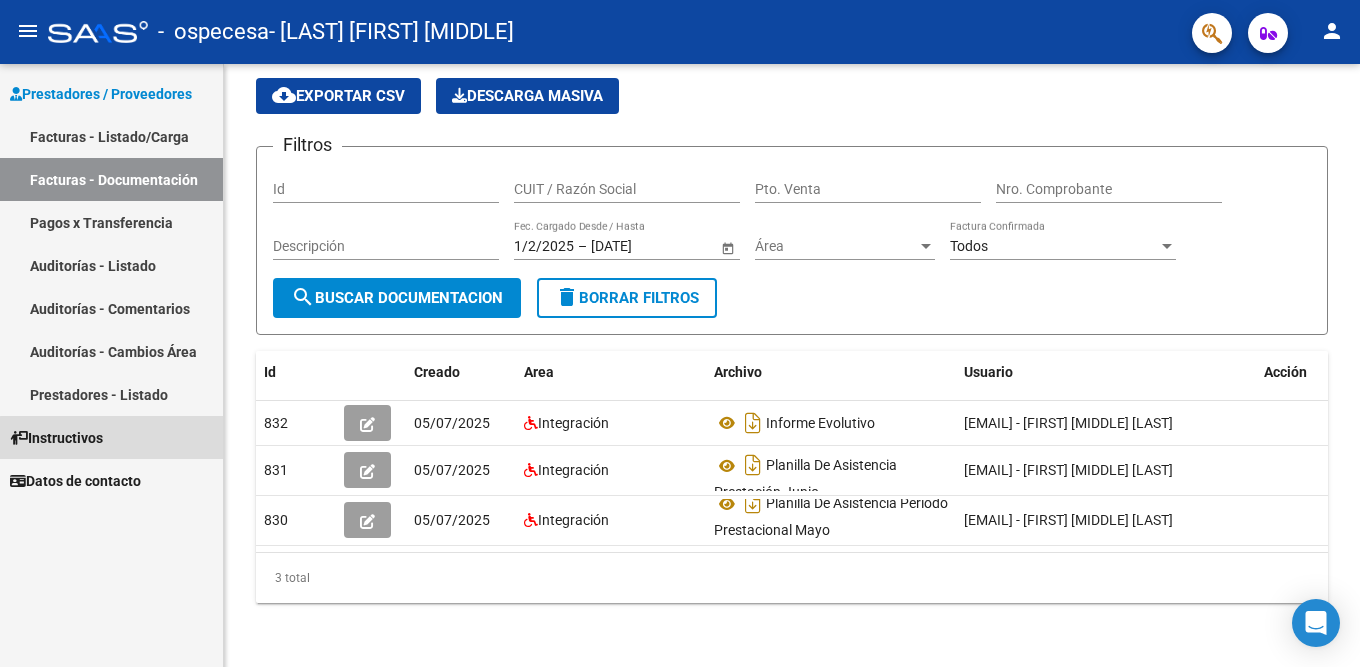 click on "Instructivos" at bounding box center (111, 437) 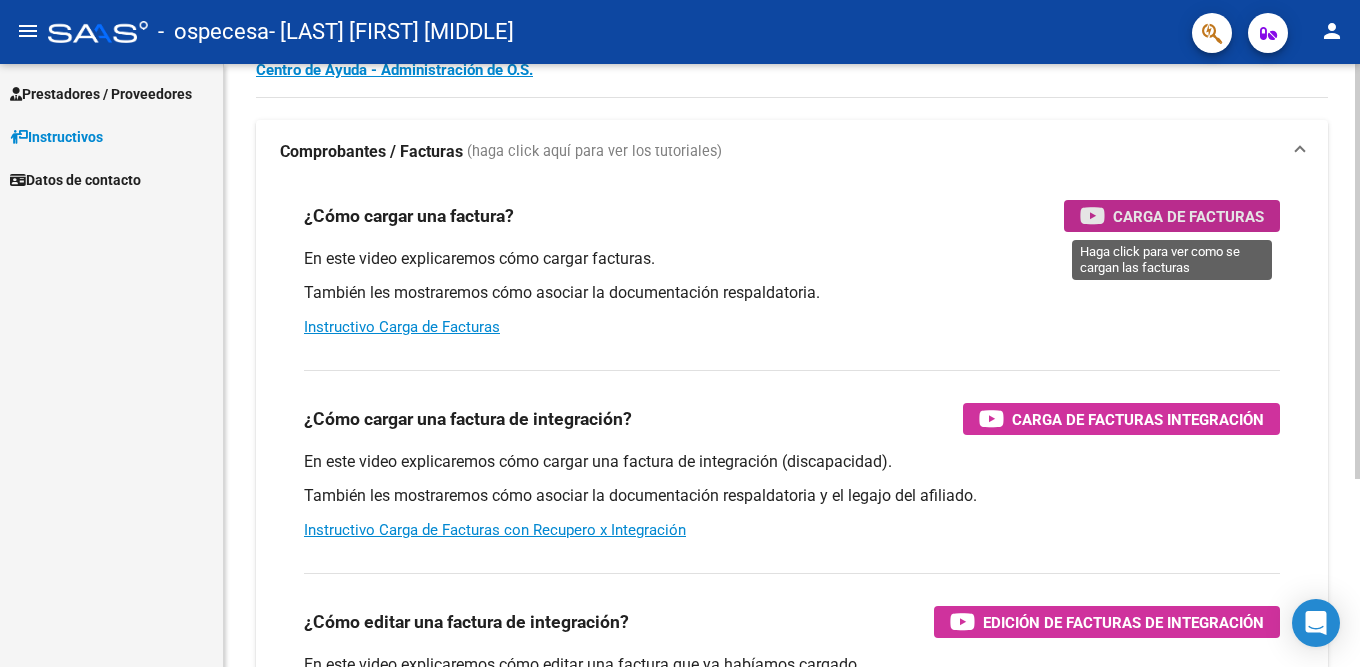 click on "Carga de Facturas" at bounding box center (1188, 216) 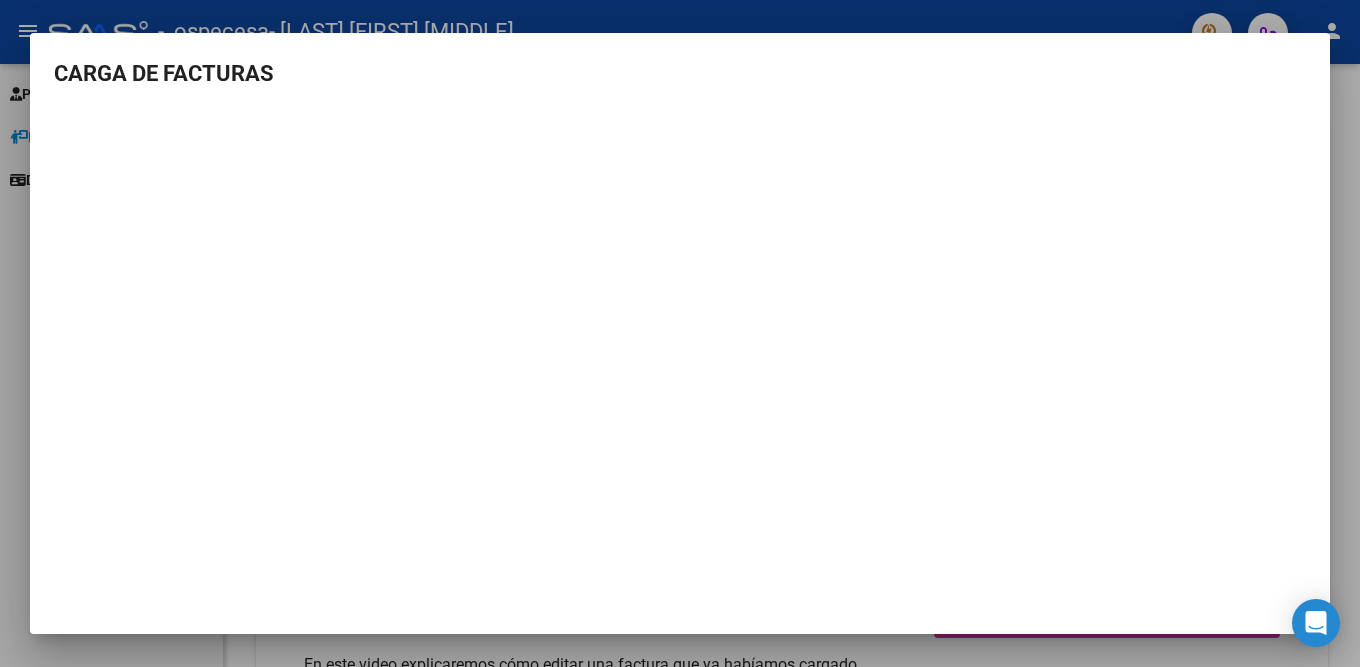 click on "CARGA DE FACTURAS" at bounding box center (680, 333) 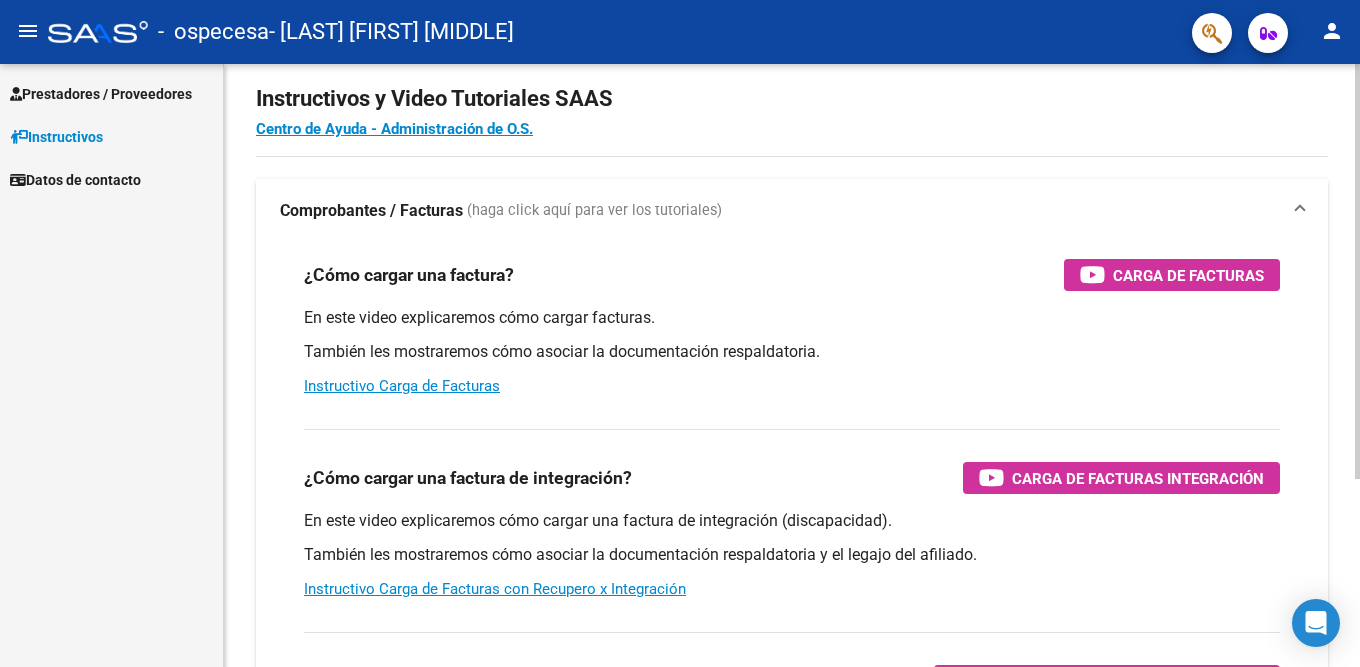 scroll, scrollTop: 0, scrollLeft: 0, axis: both 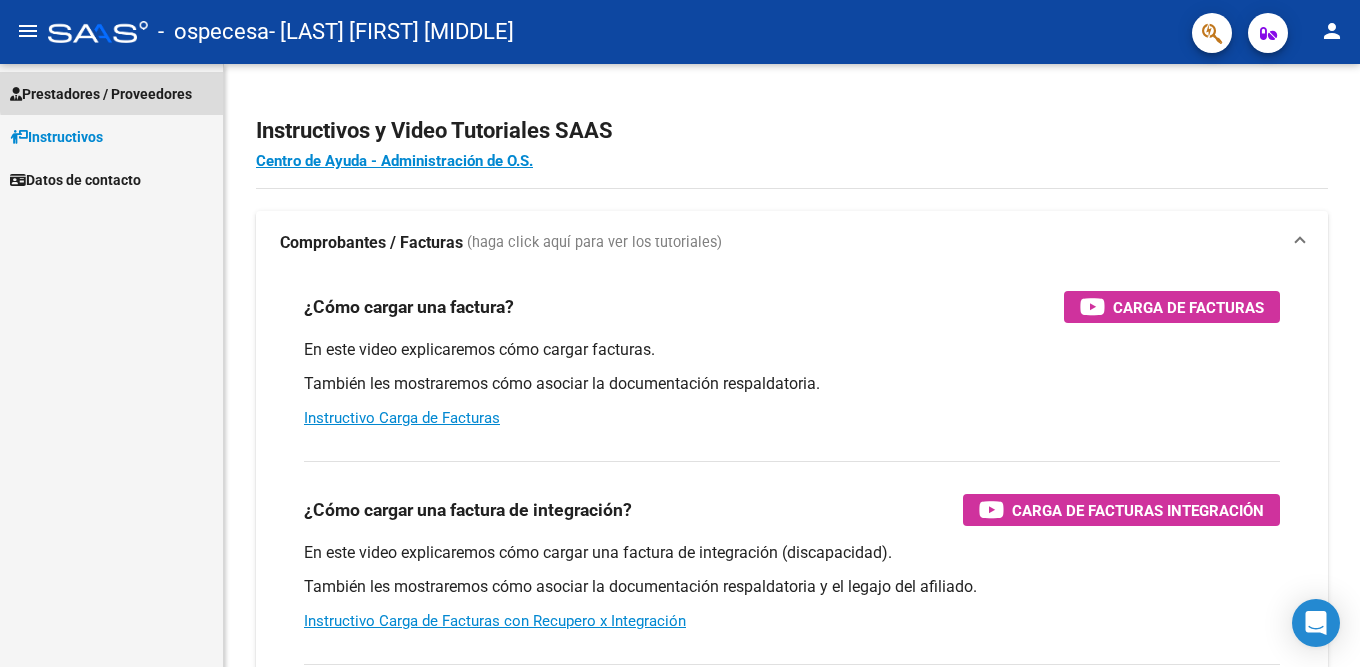 click on "Prestadores / Proveedores" at bounding box center (101, 94) 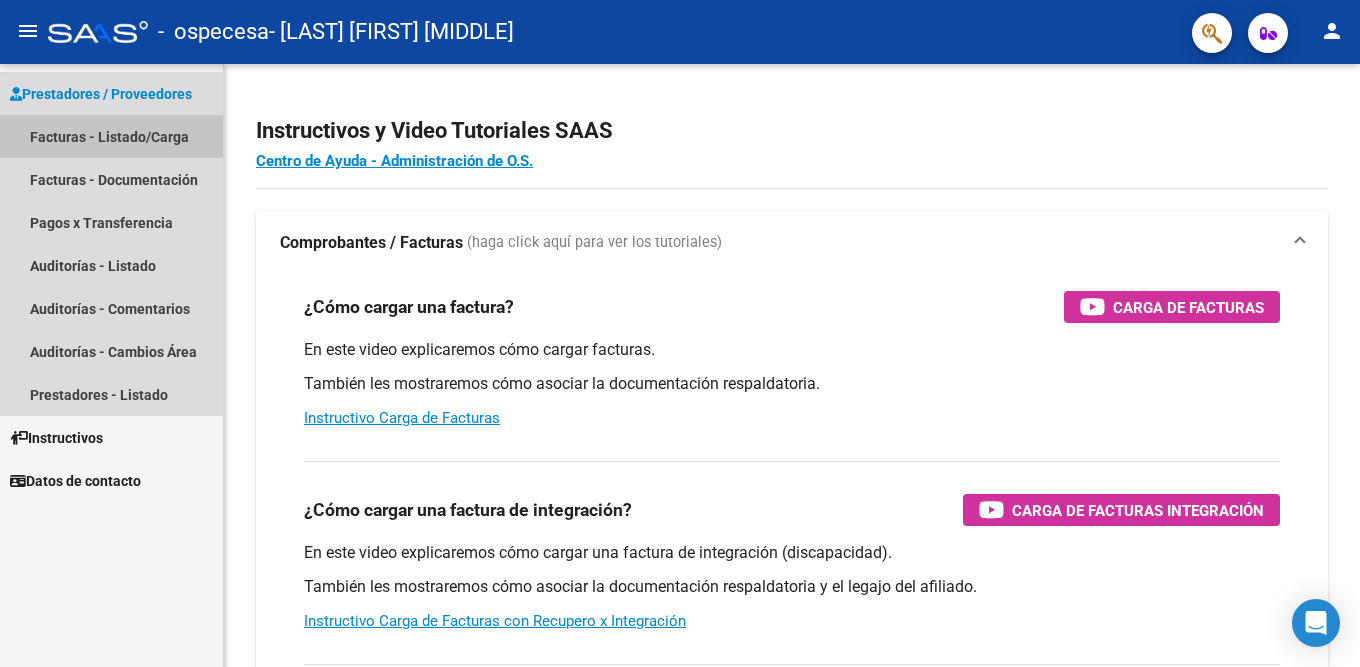 click on "Facturas - Listado/Carga" at bounding box center (111, 136) 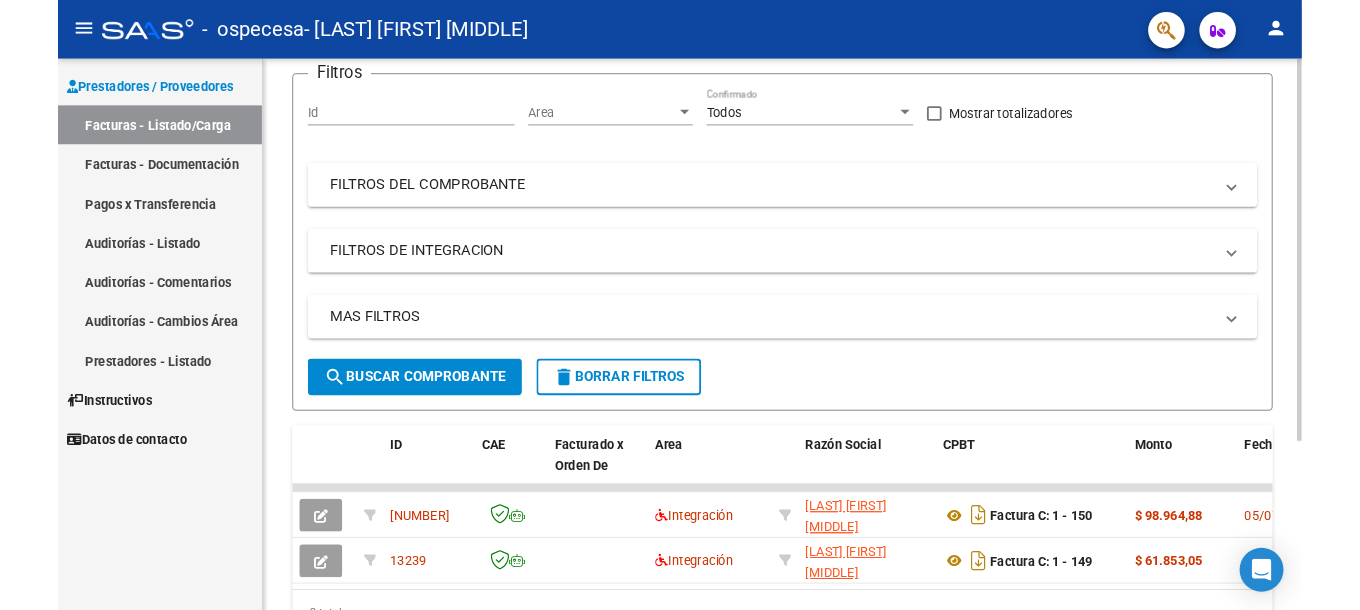 scroll, scrollTop: 0, scrollLeft: 0, axis: both 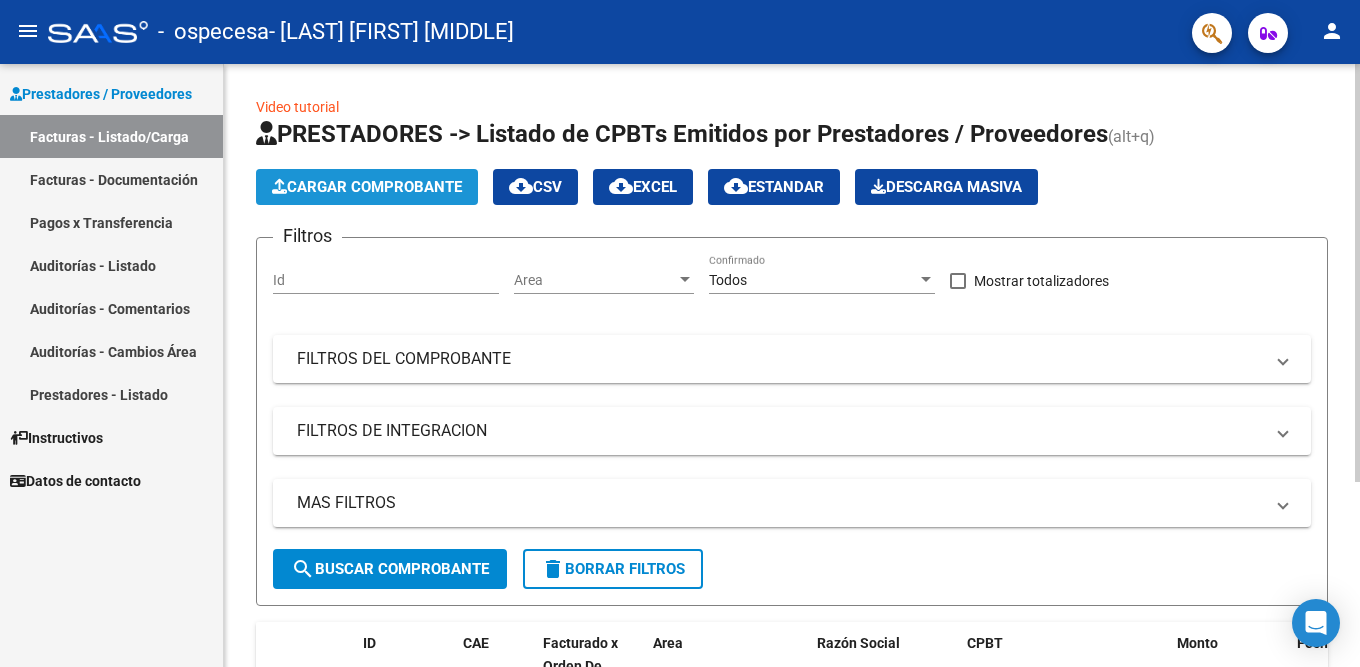 click on "Cargar Comprobante" 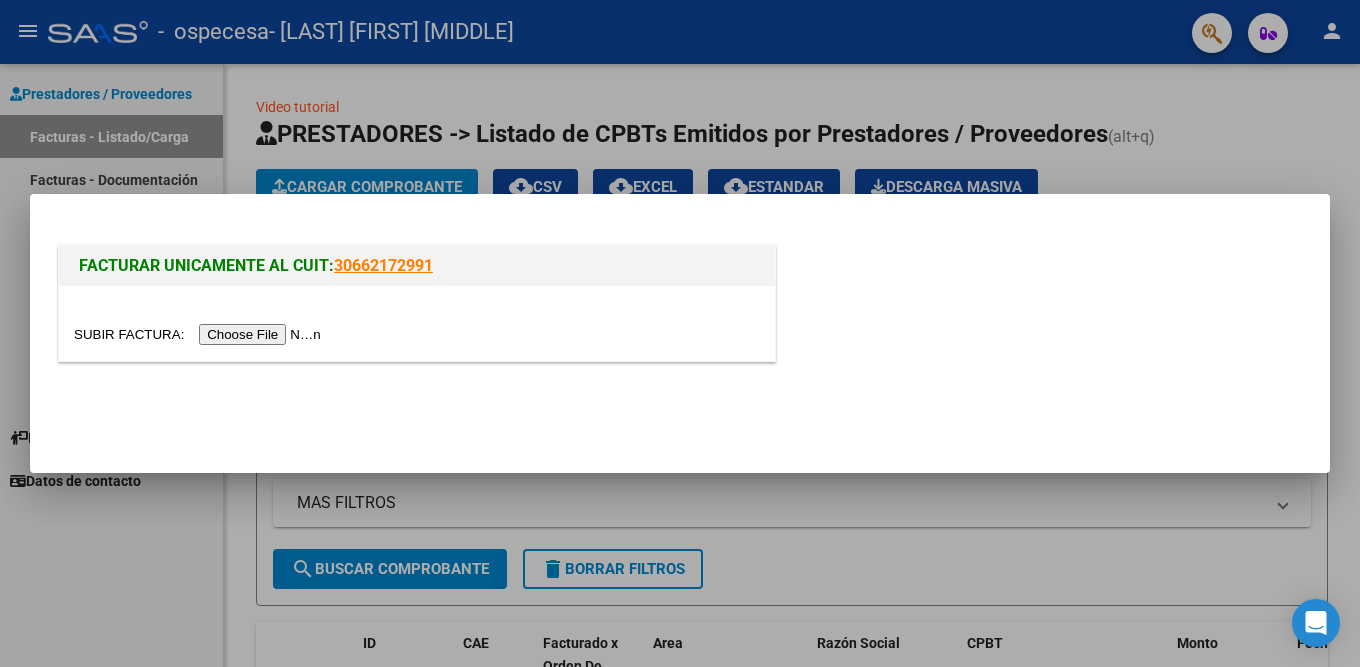 click at bounding box center [200, 334] 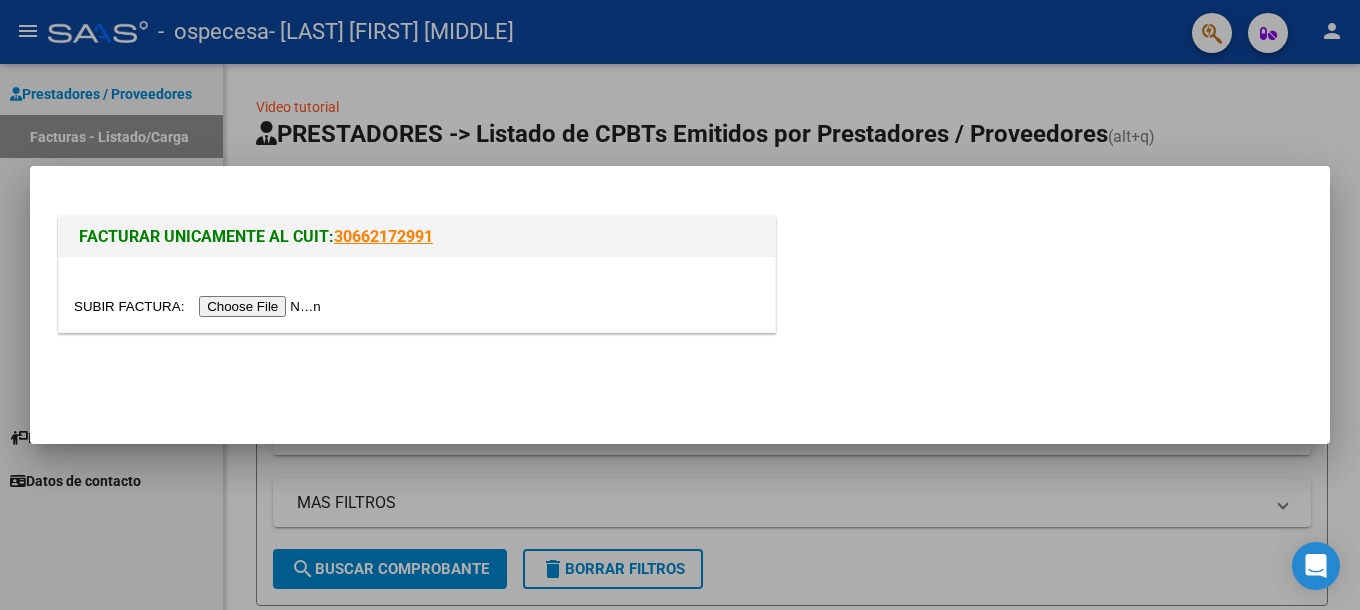 click at bounding box center [200, 306] 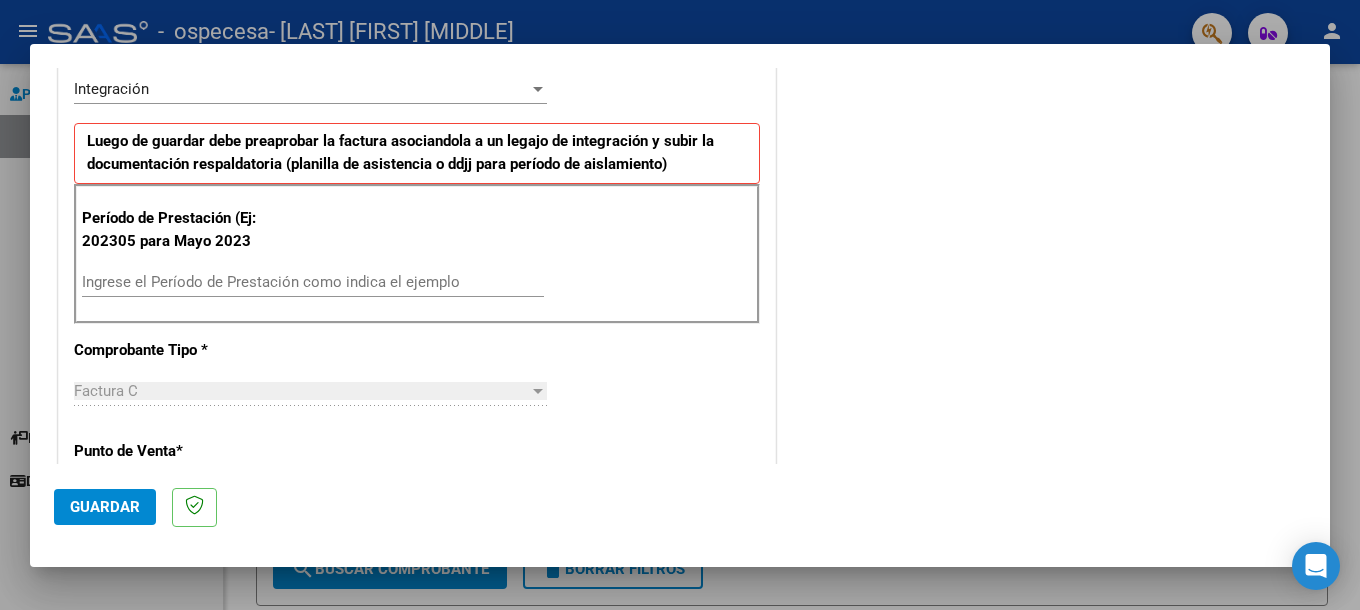 scroll, scrollTop: 500, scrollLeft: 0, axis: vertical 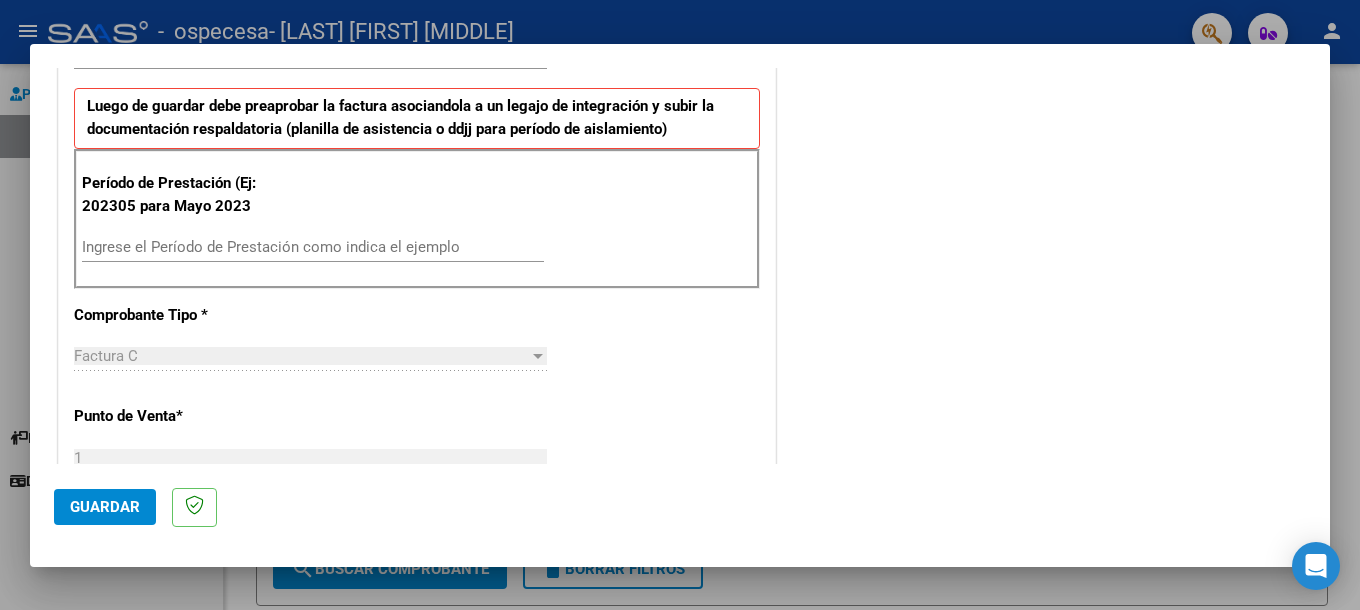 click on "Ingrese el Período de Prestación como indica el ejemplo" at bounding box center [313, 247] 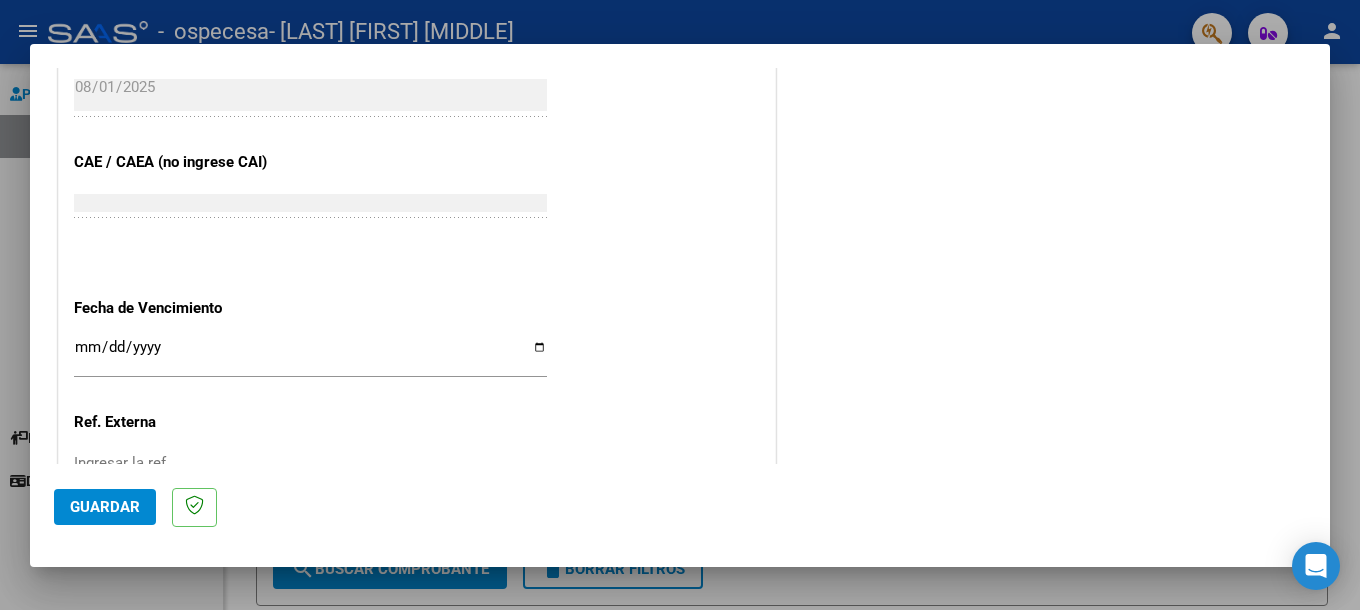 scroll, scrollTop: 1301, scrollLeft: 0, axis: vertical 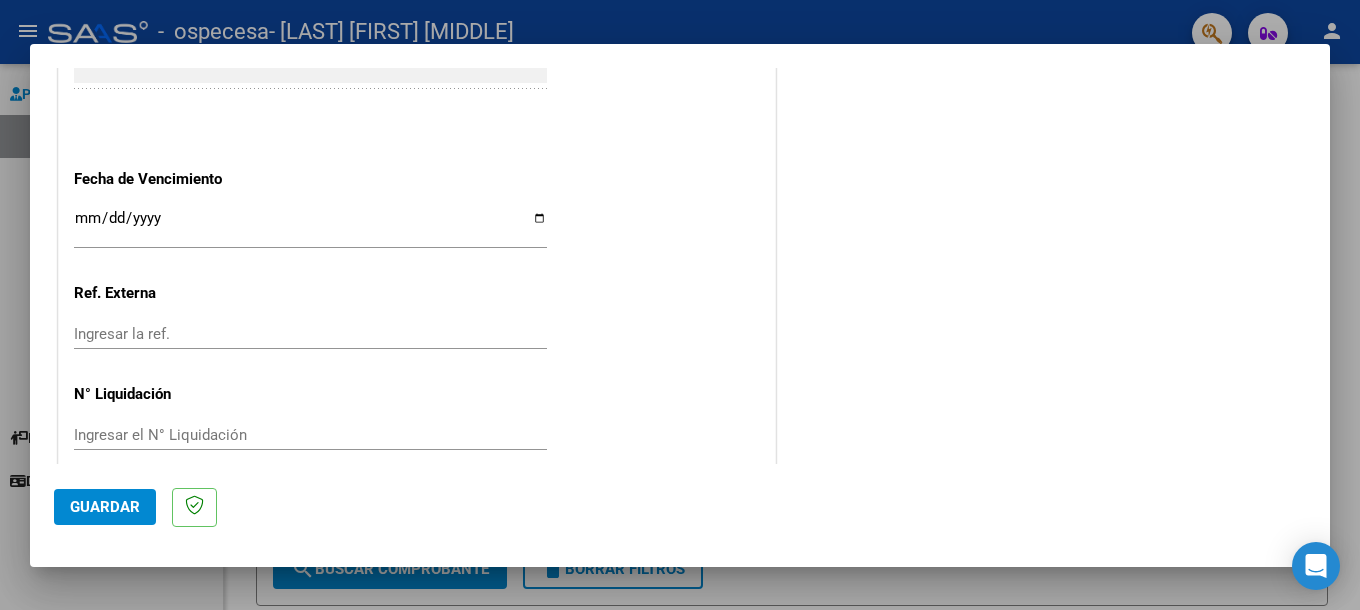type on "202507" 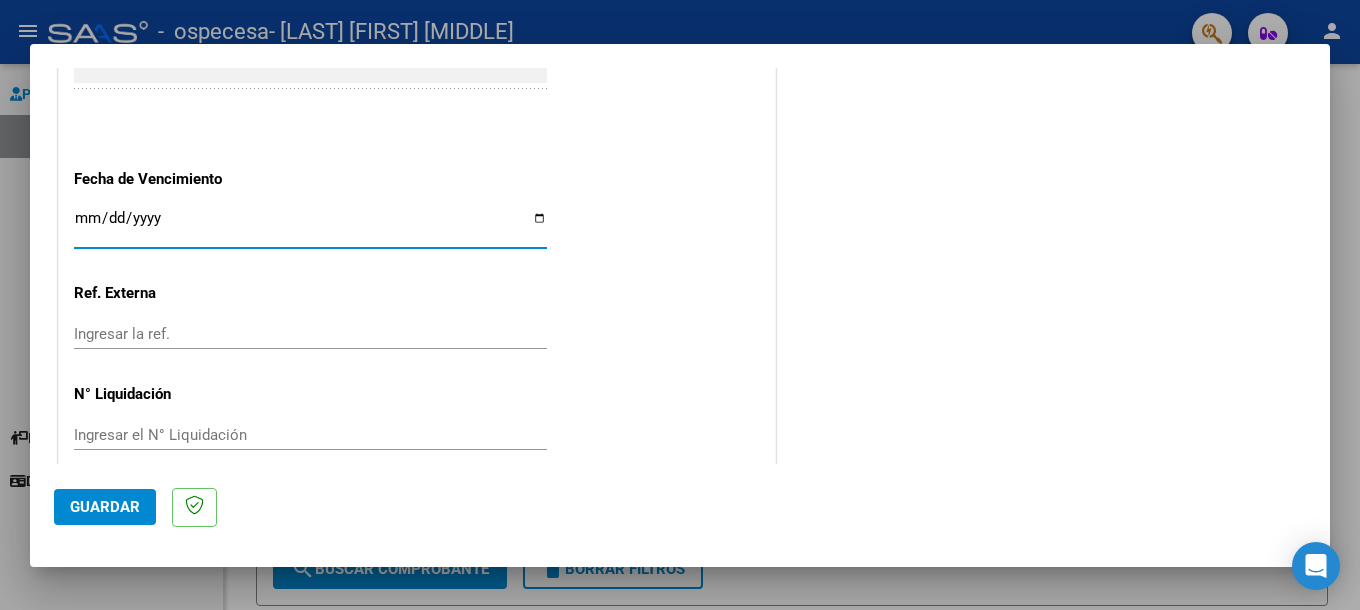type on "[DATE]" 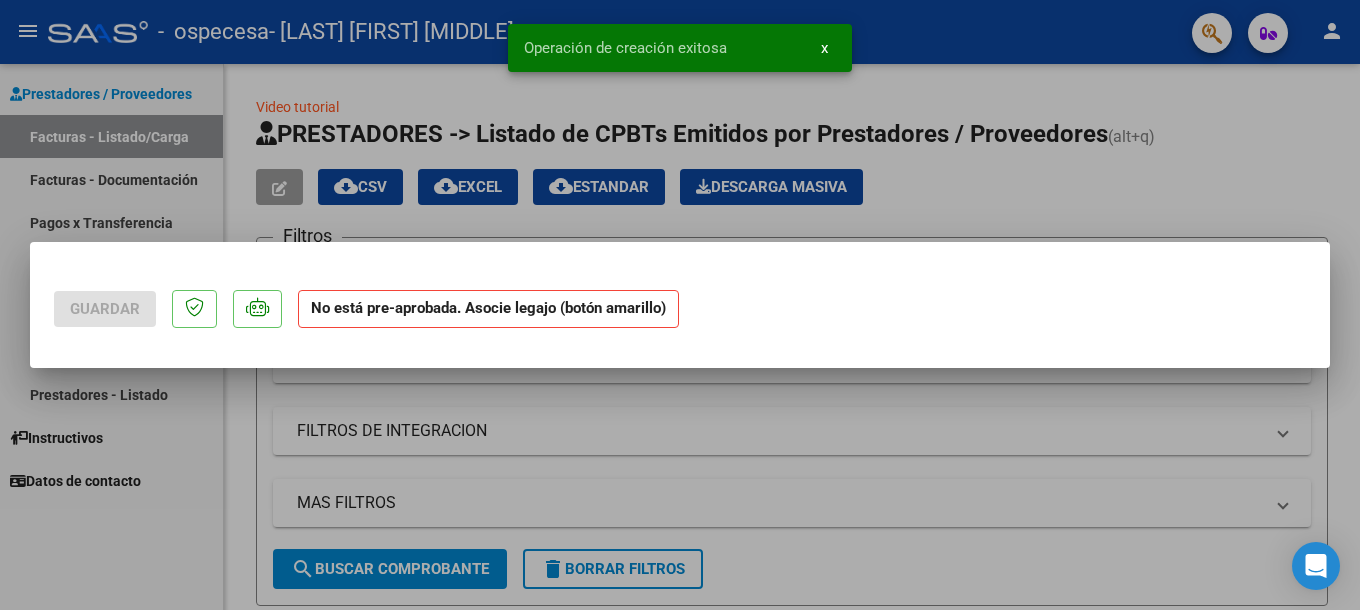 scroll, scrollTop: 0, scrollLeft: 0, axis: both 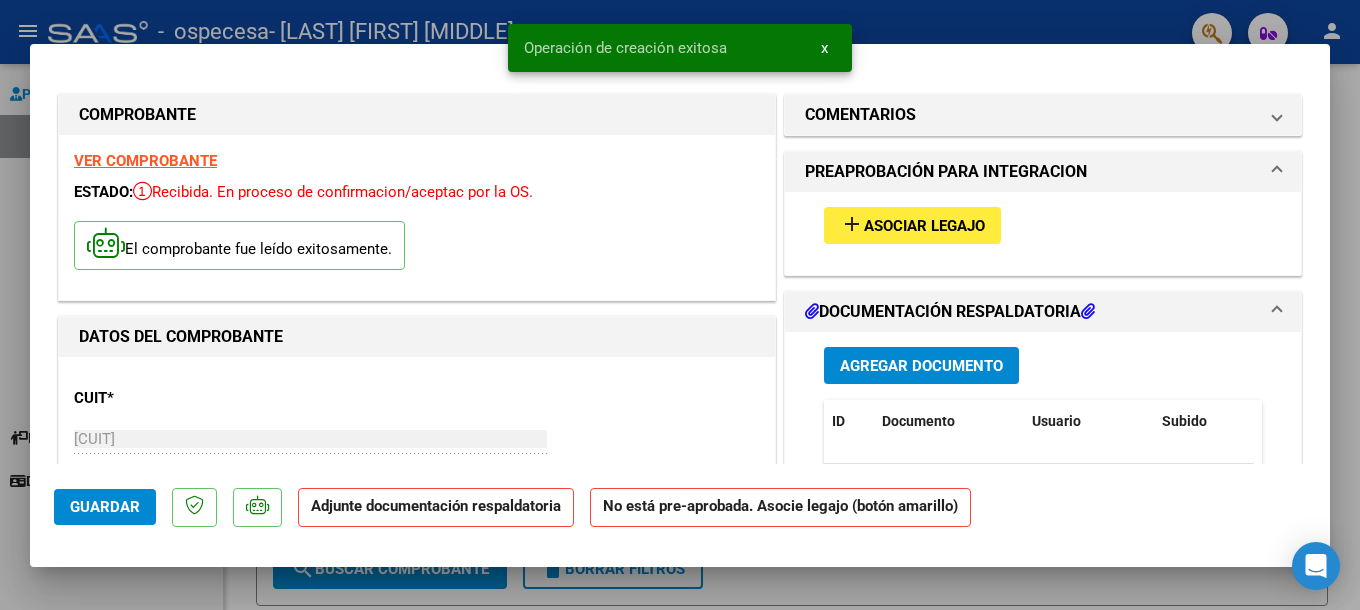 click on "add Asociar Legajo" at bounding box center (912, 225) 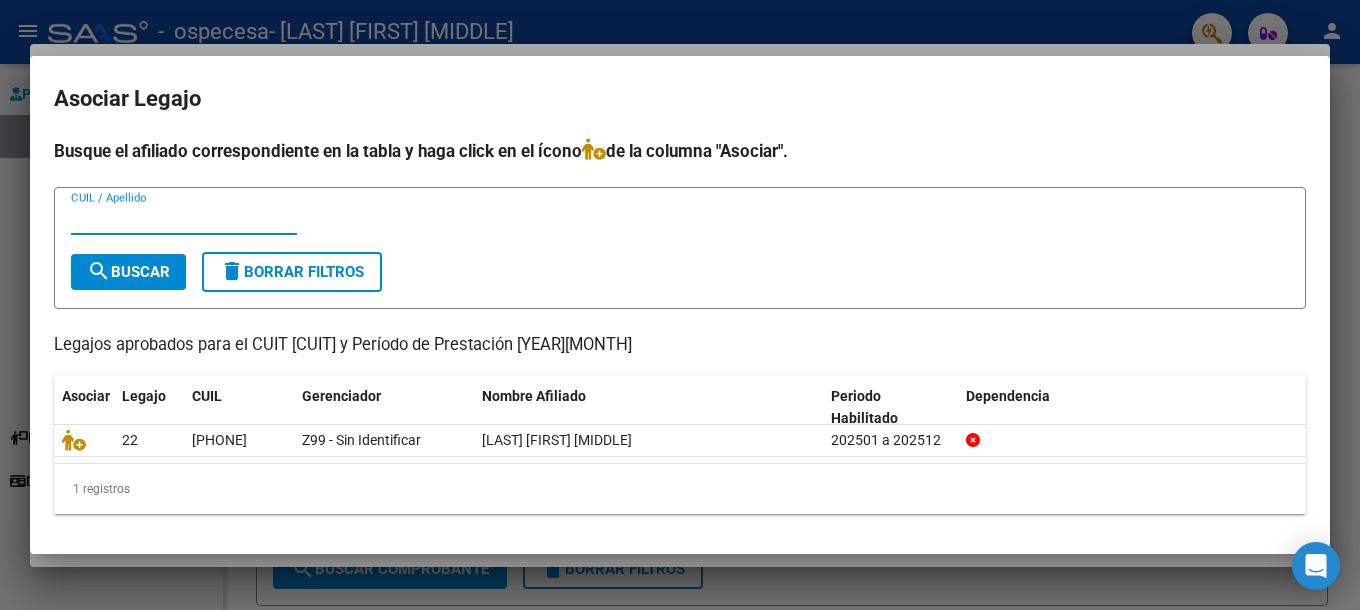 click on "CUIL / Apellido" at bounding box center [184, 219] 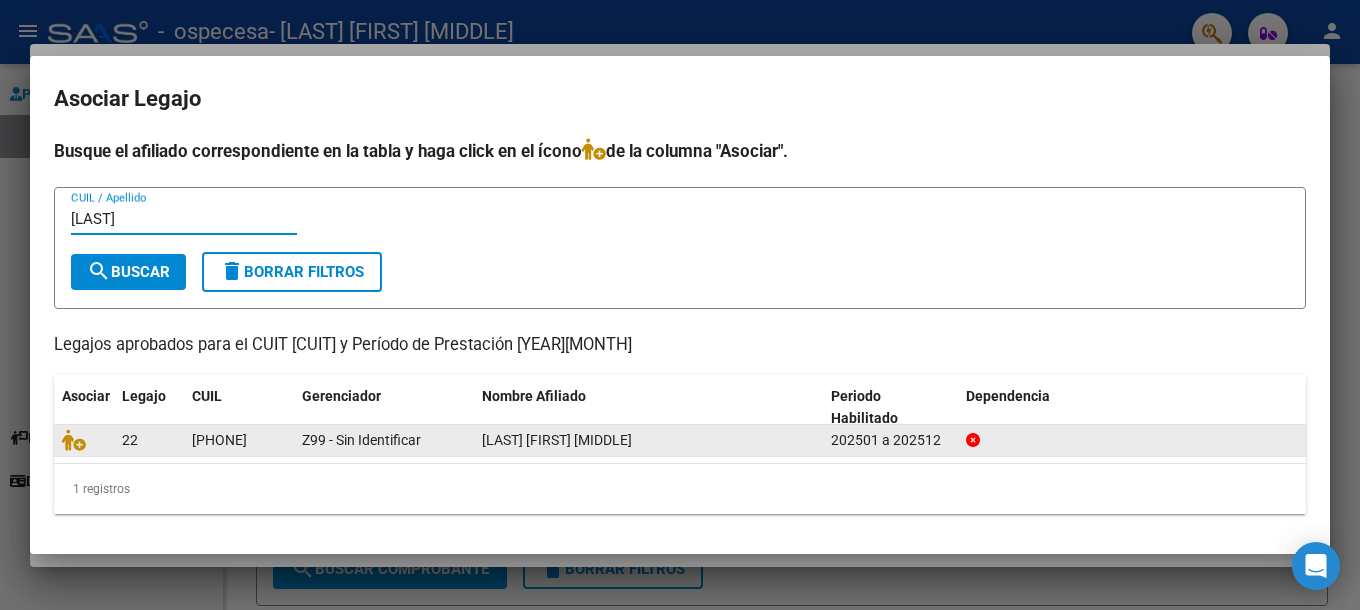 type on "[LAST]" 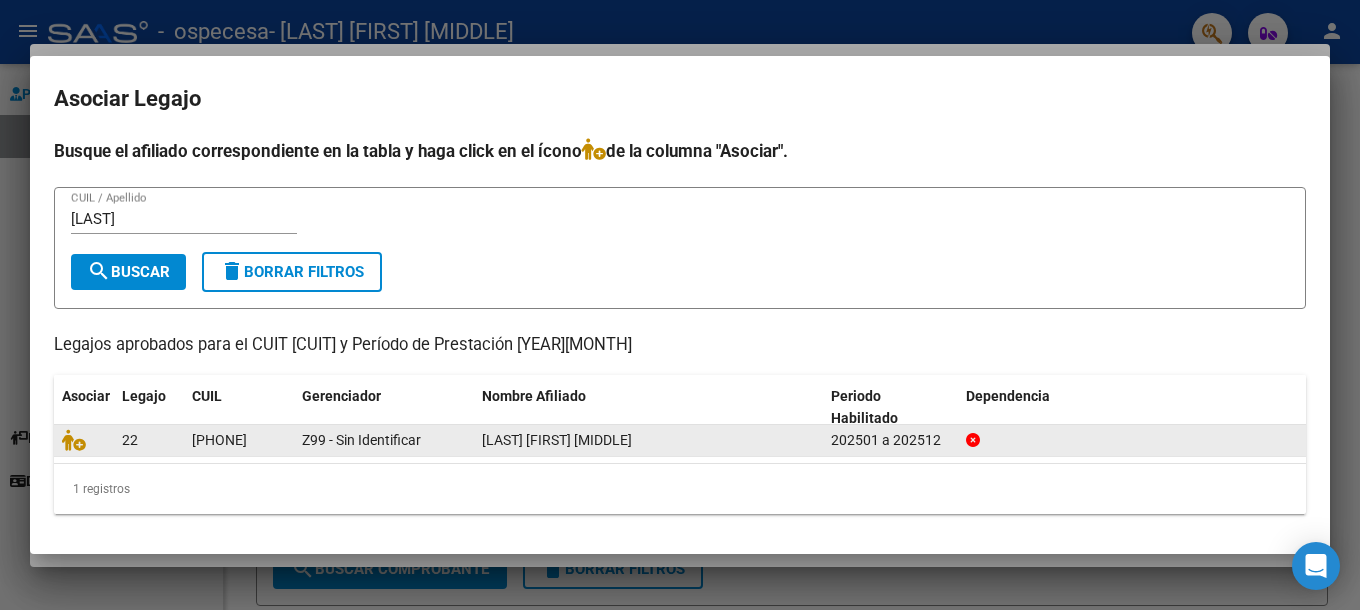 click on "22" 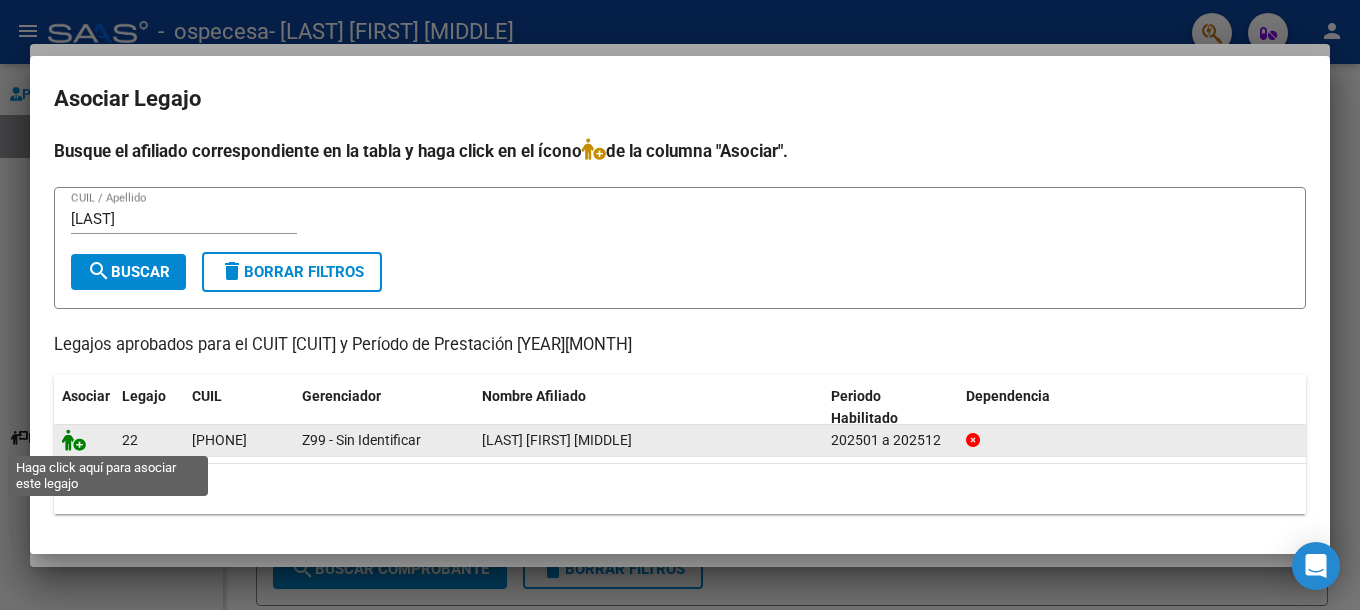 click 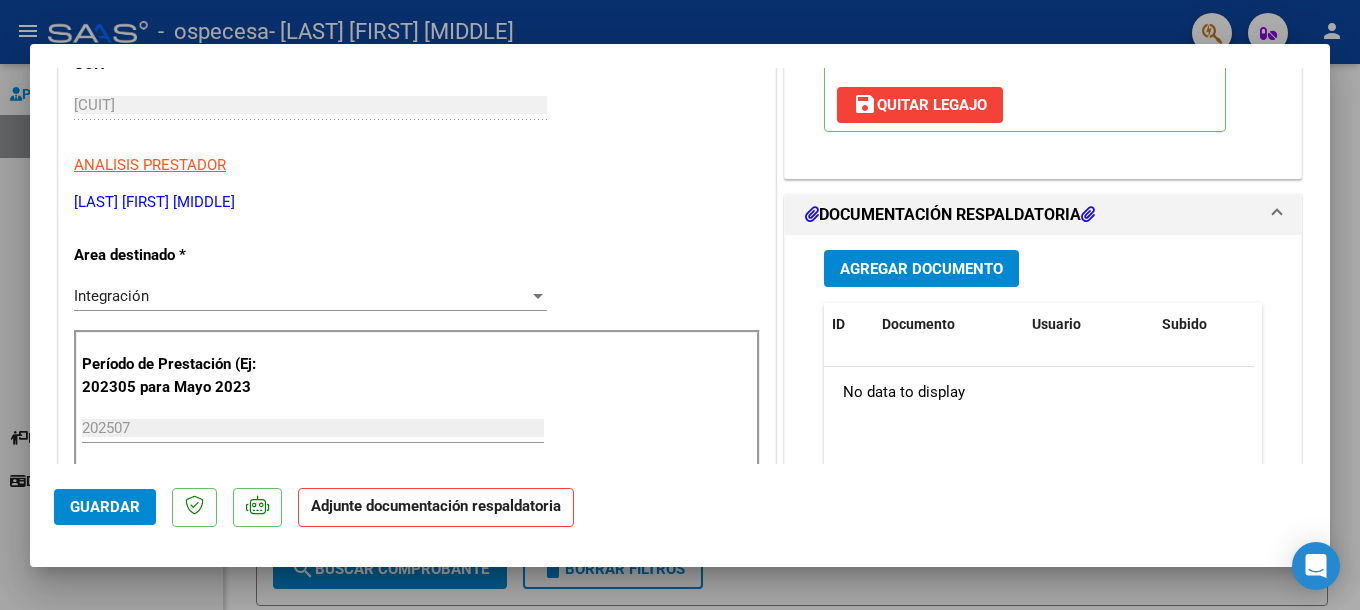 scroll, scrollTop: 369, scrollLeft: 0, axis: vertical 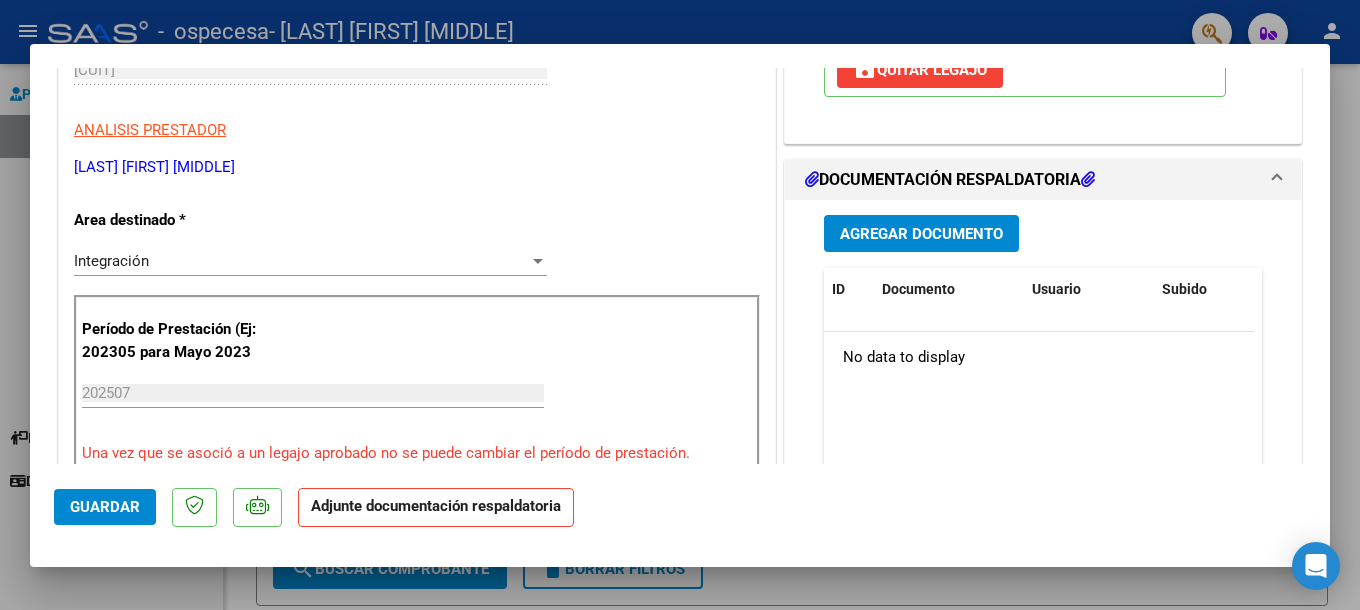 click on "Agregar Documento" at bounding box center [921, 234] 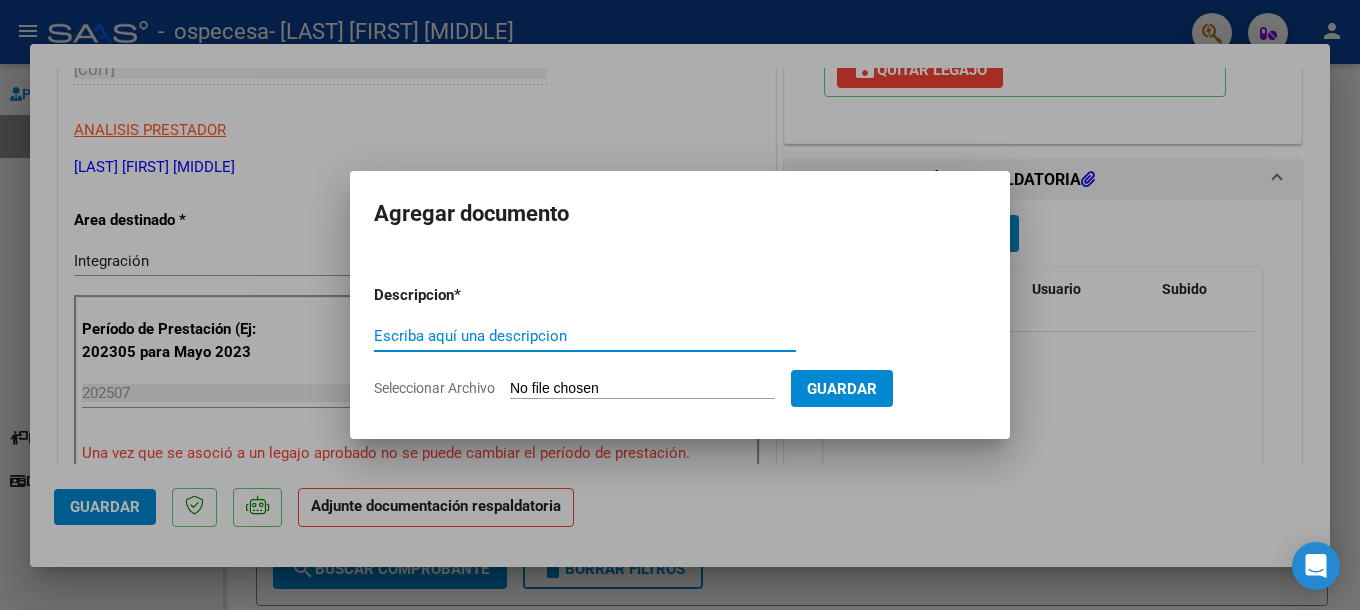 click on "Escriba aquí una descripcion" at bounding box center (585, 336) 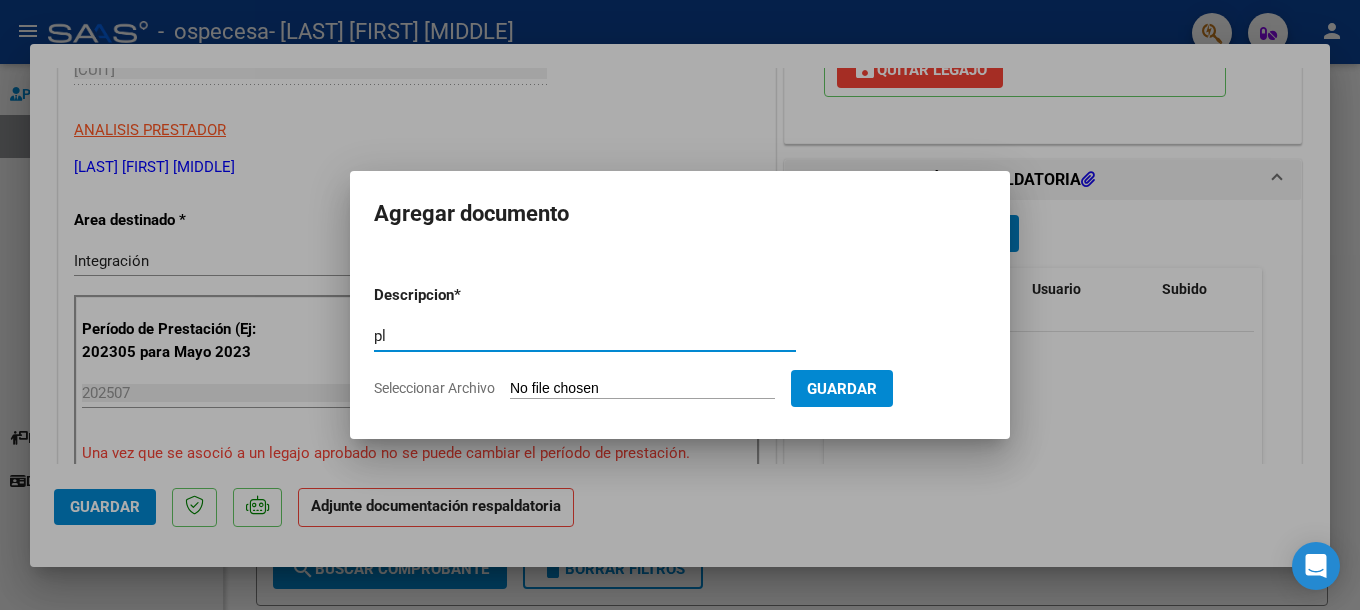 type on "p" 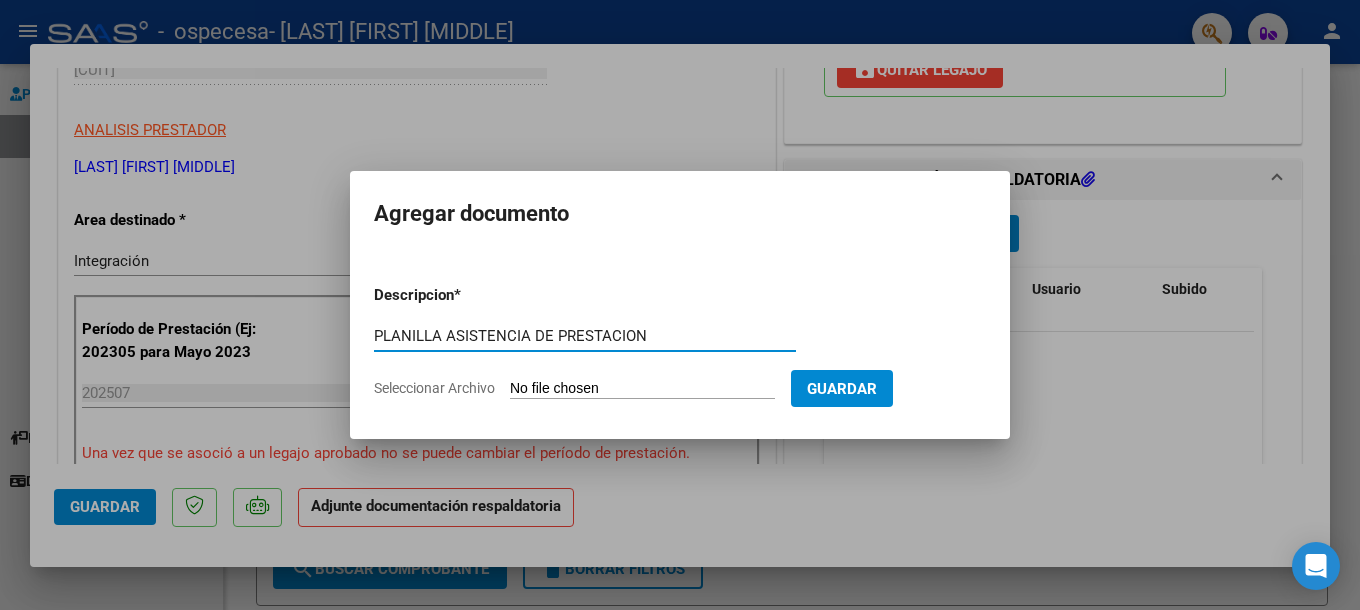 type on "PLANILLA ASISTENCIA DE PRESTACION" 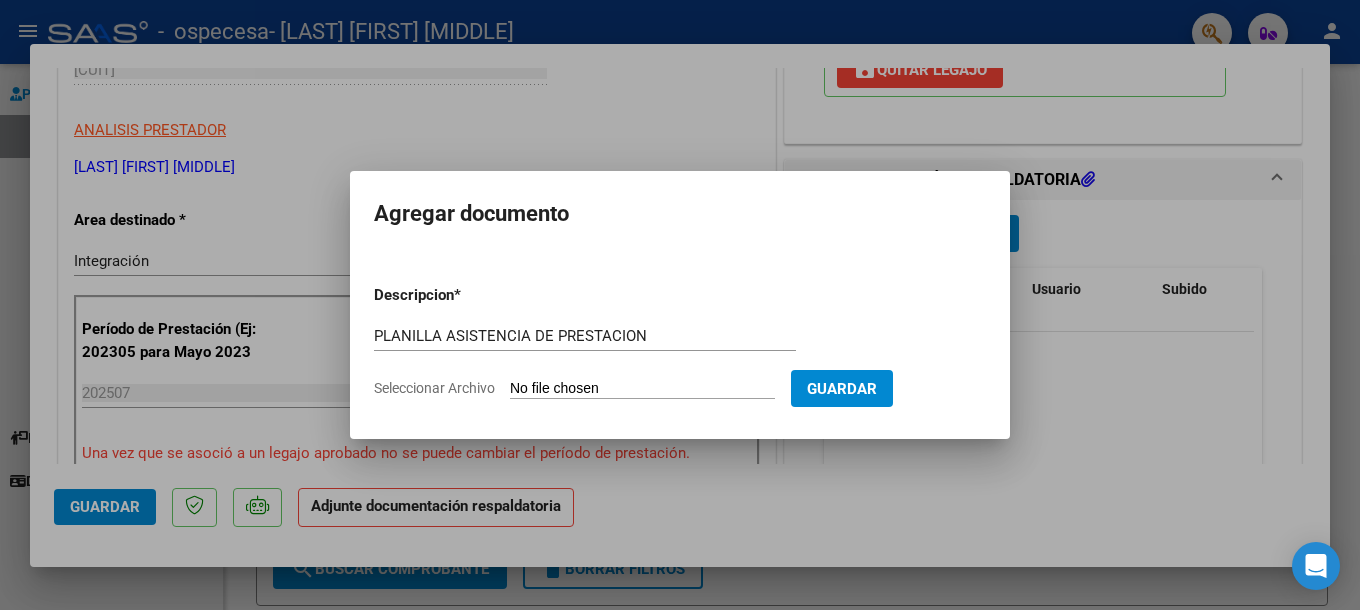 type on "C:\fakepath\[TEXT] [TEXT].pdf" 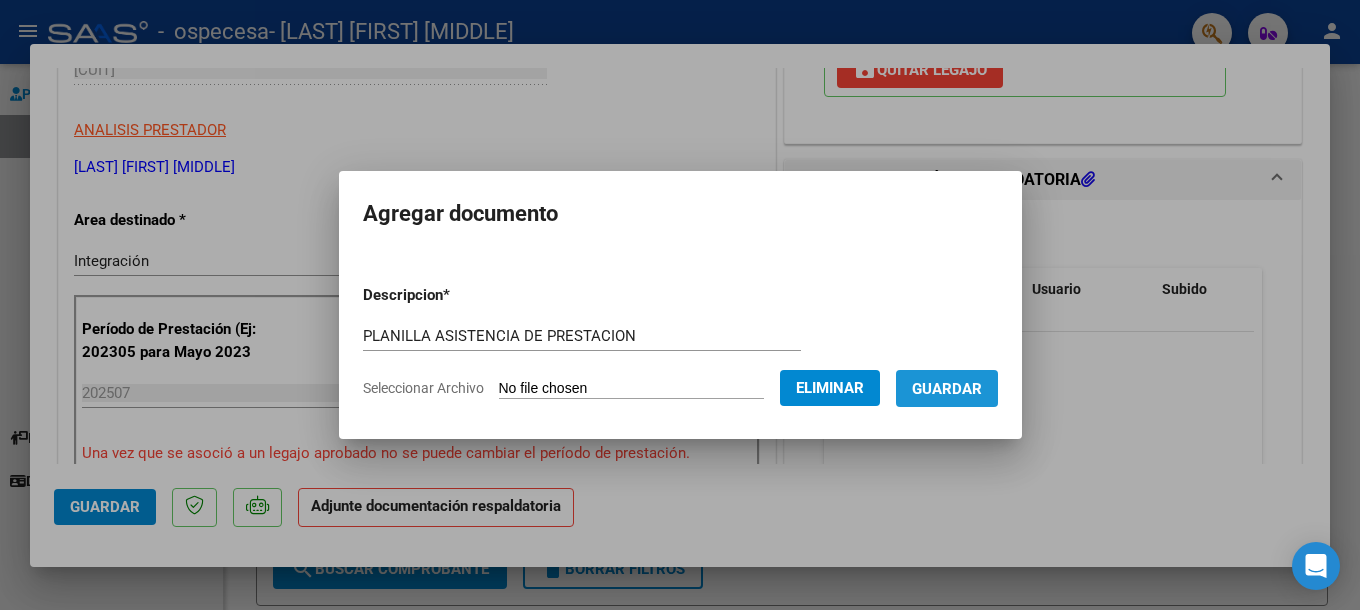 click on "Guardar" at bounding box center (947, 389) 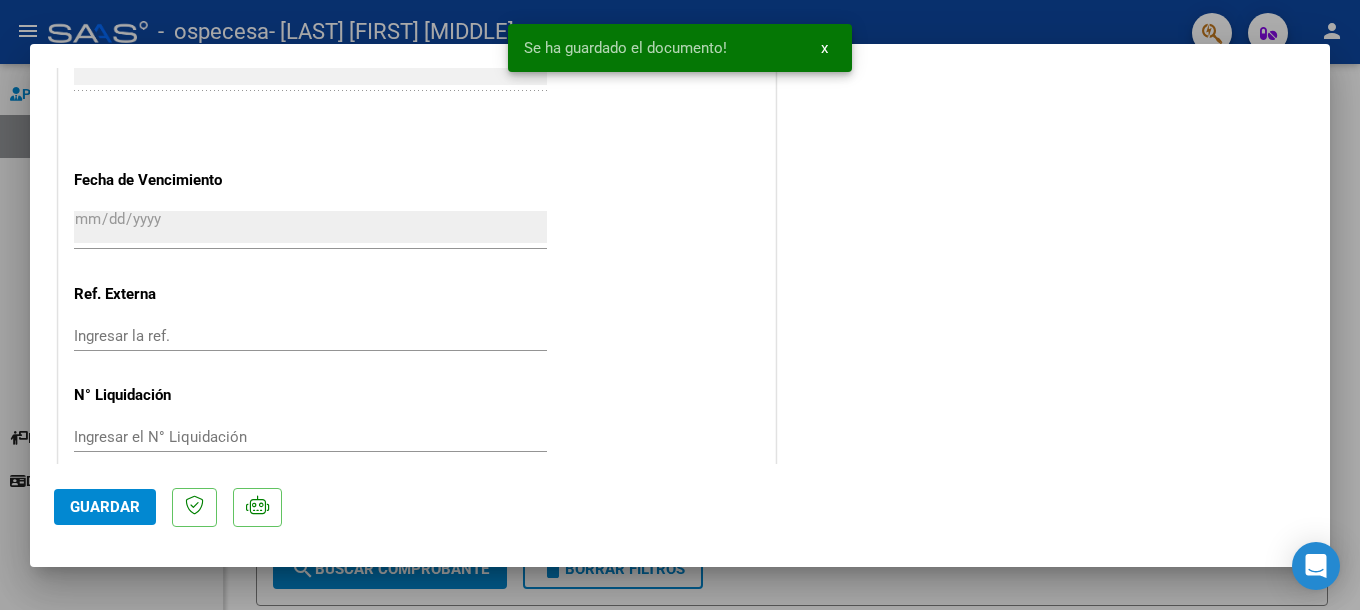 scroll, scrollTop: 1368, scrollLeft: 0, axis: vertical 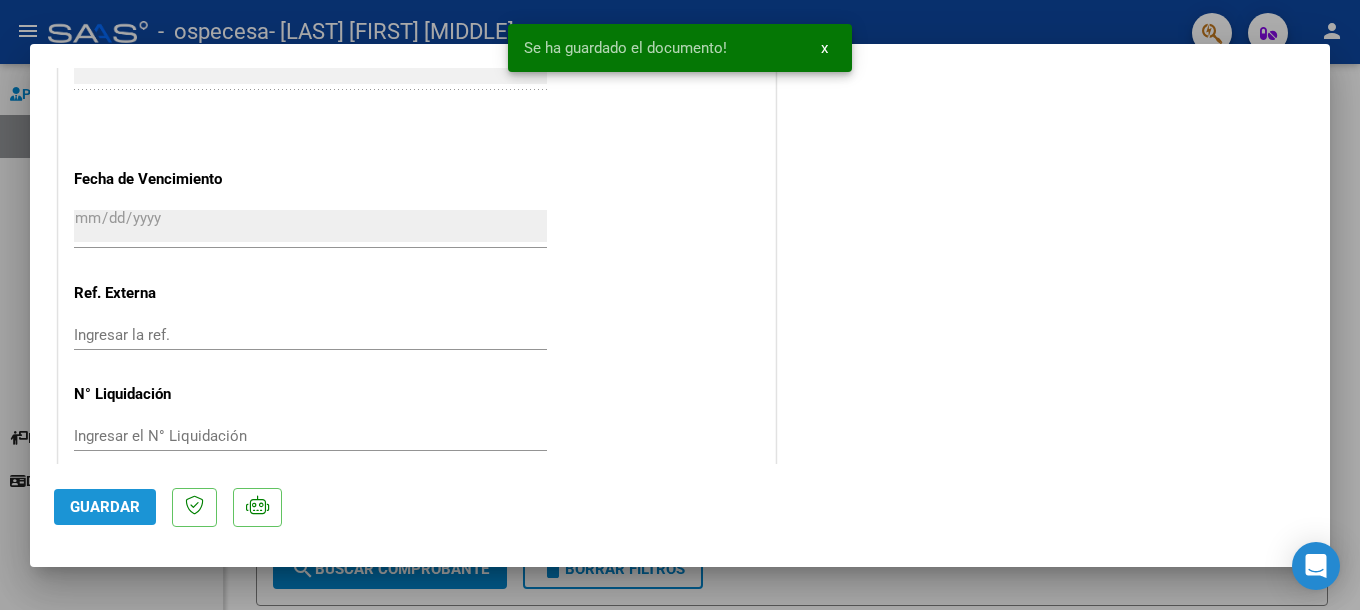 click on "Guardar" 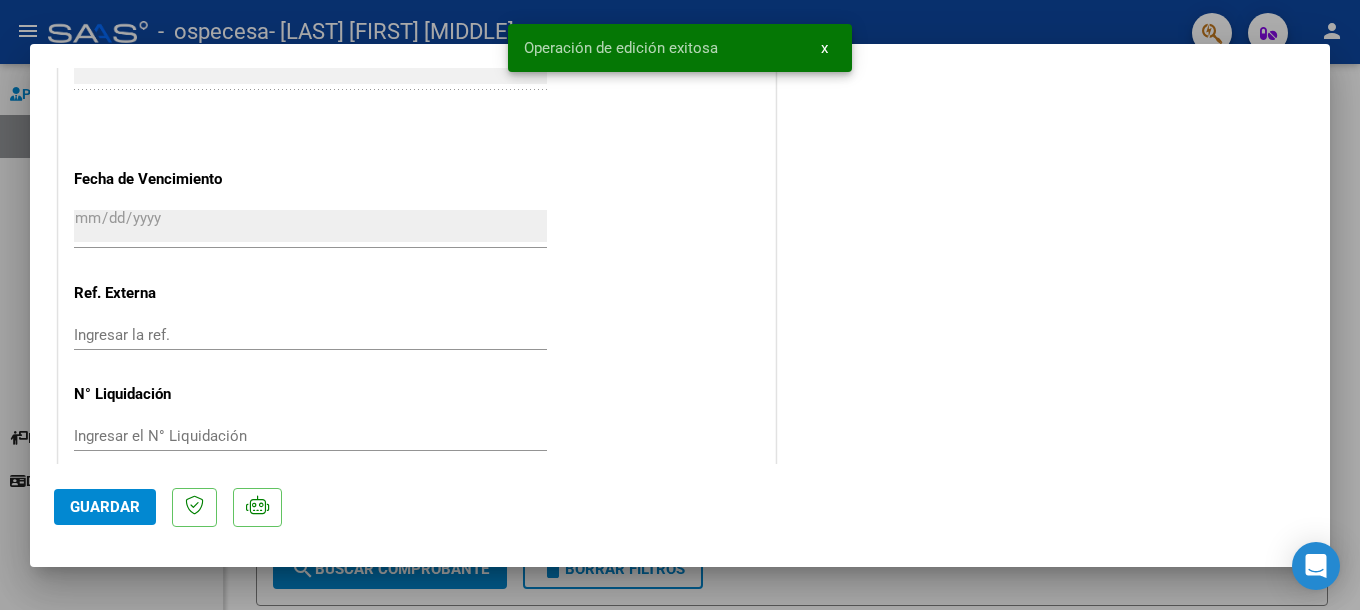 click on "x" at bounding box center (824, 48) 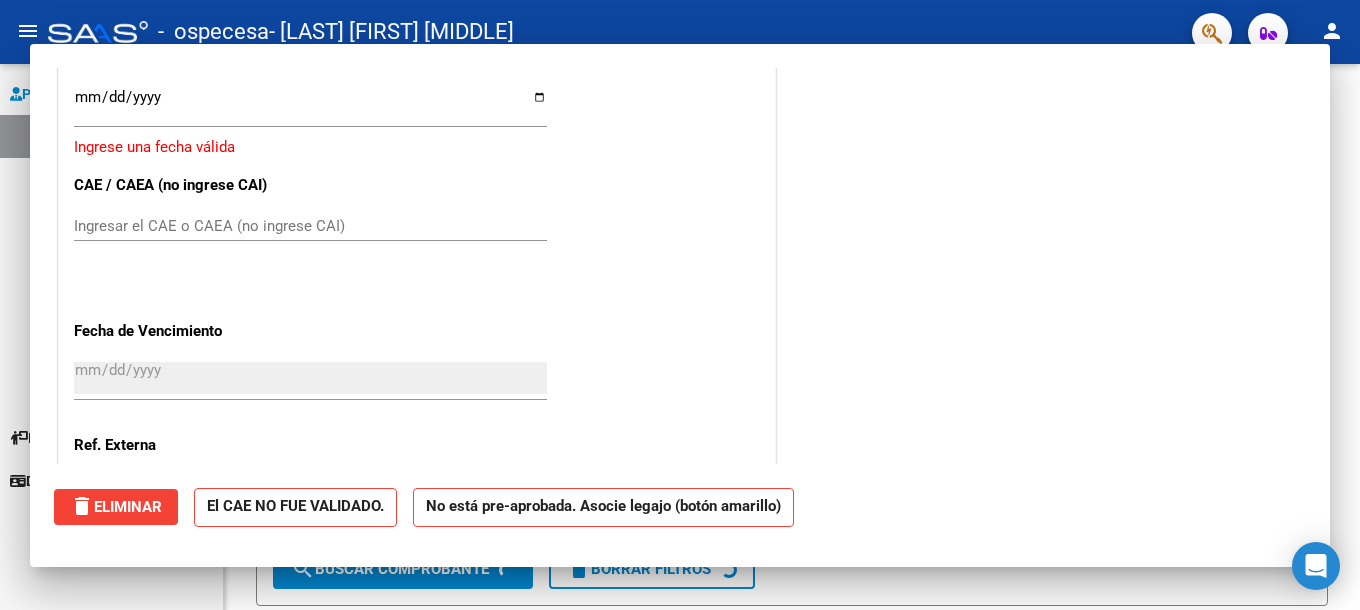 scroll, scrollTop: 0, scrollLeft: 0, axis: both 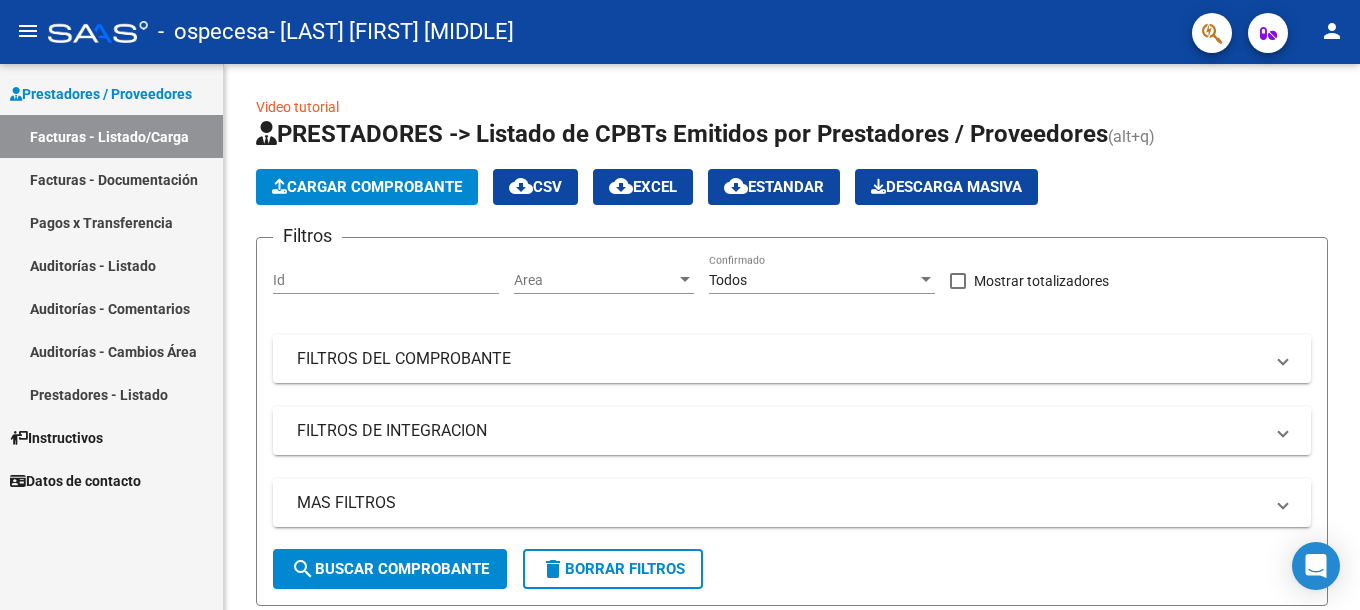 click on "Facturas - Documentación" at bounding box center (111, 179) 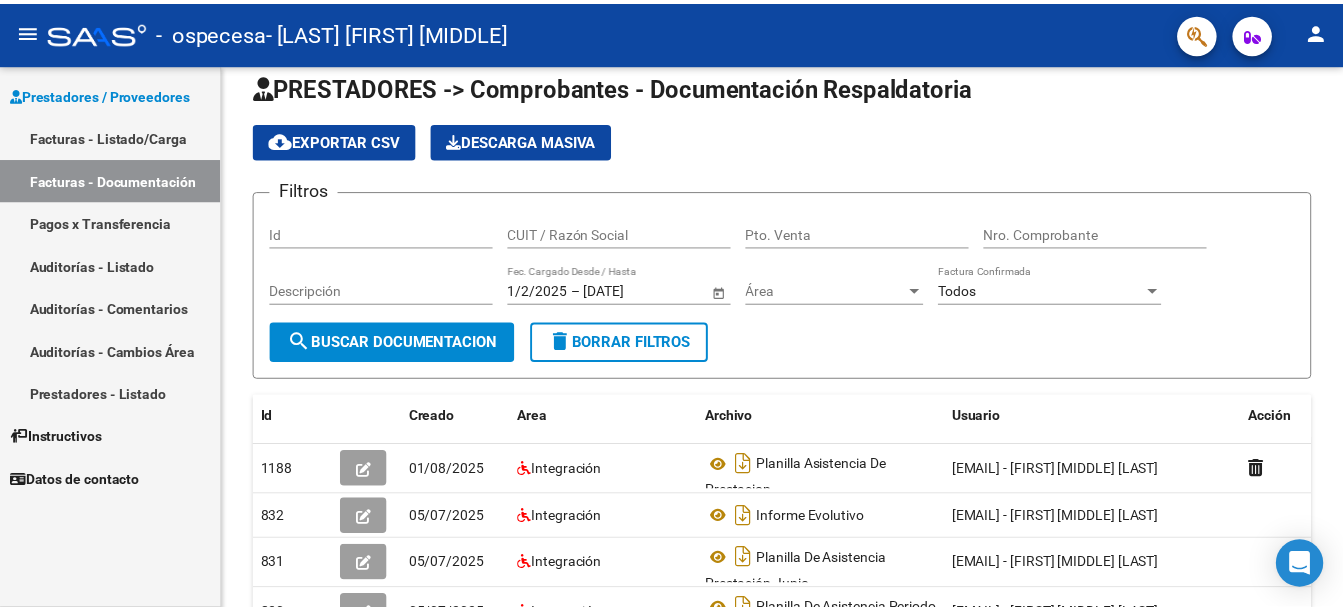 scroll, scrollTop: 0, scrollLeft: 0, axis: both 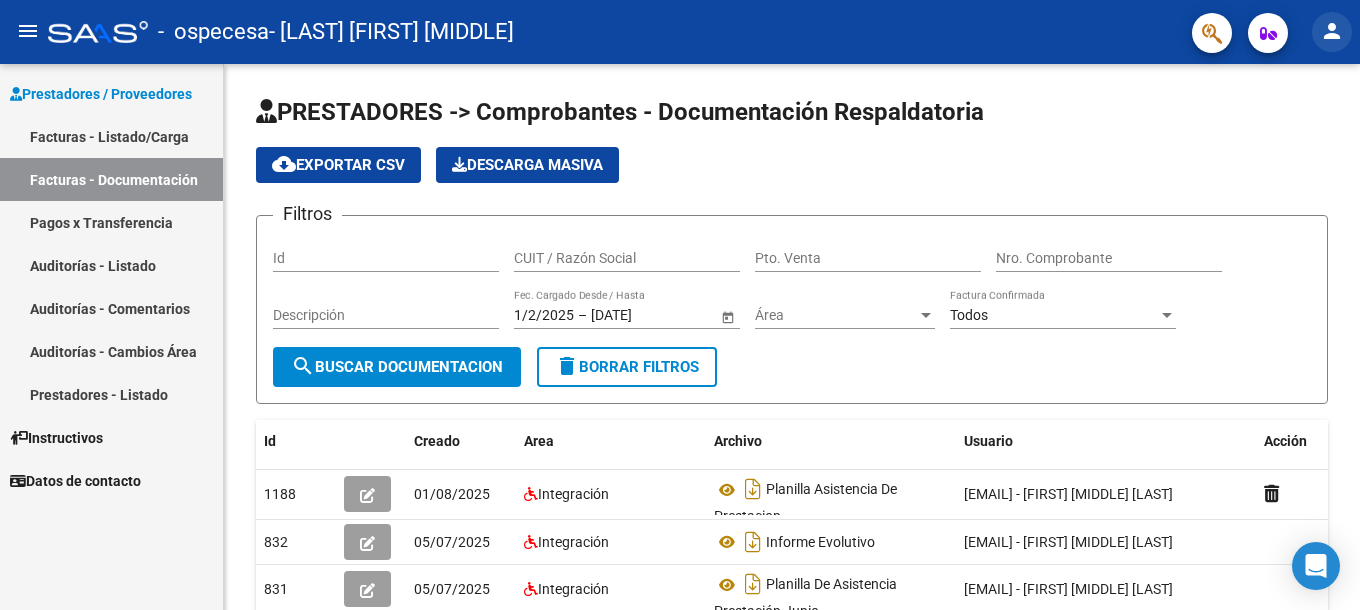 click on "person" 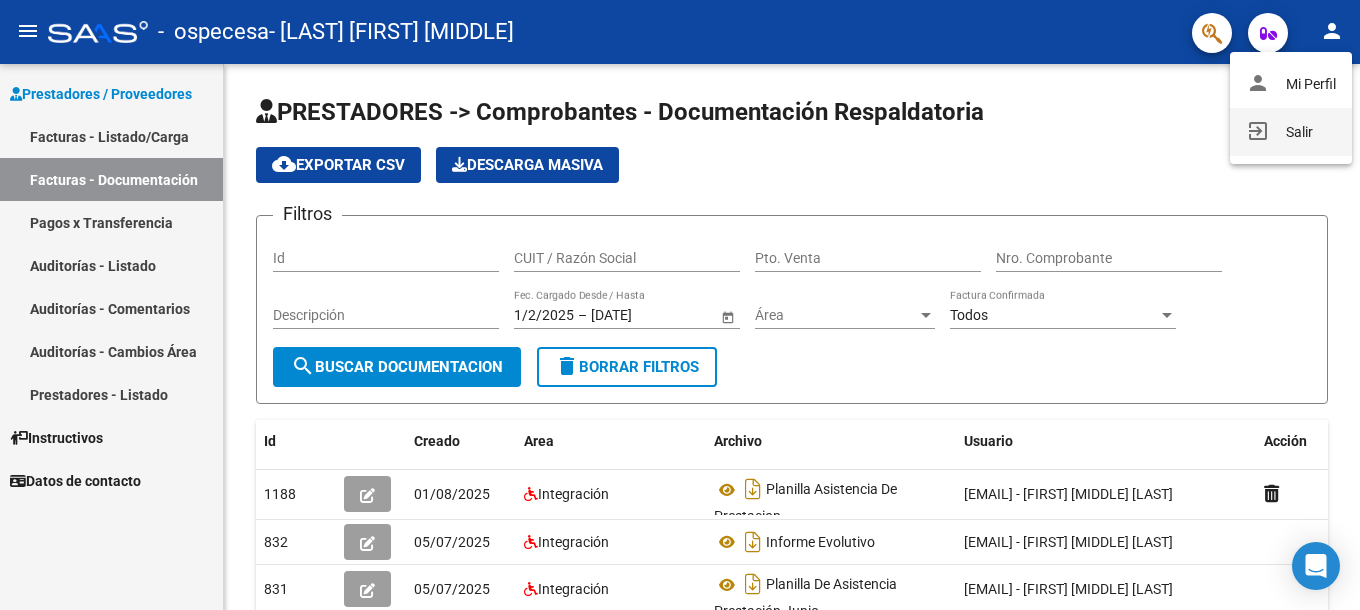 click on "exit_to_app  Salir" at bounding box center [1291, 132] 